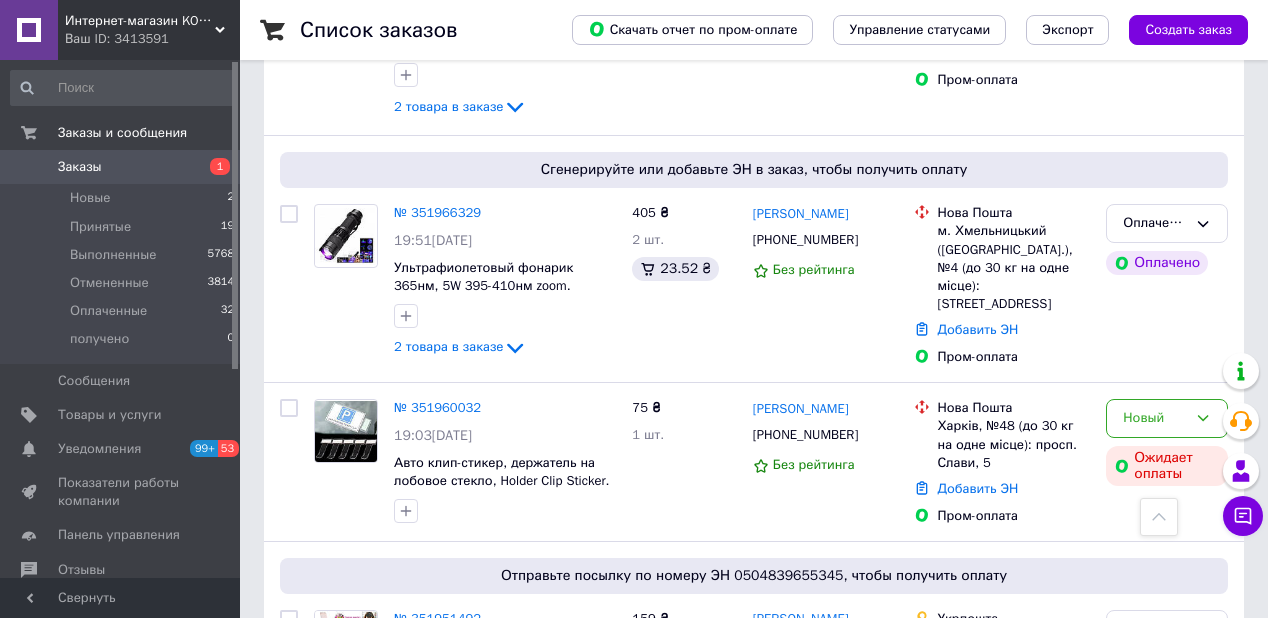 scroll, scrollTop: 0, scrollLeft: 0, axis: both 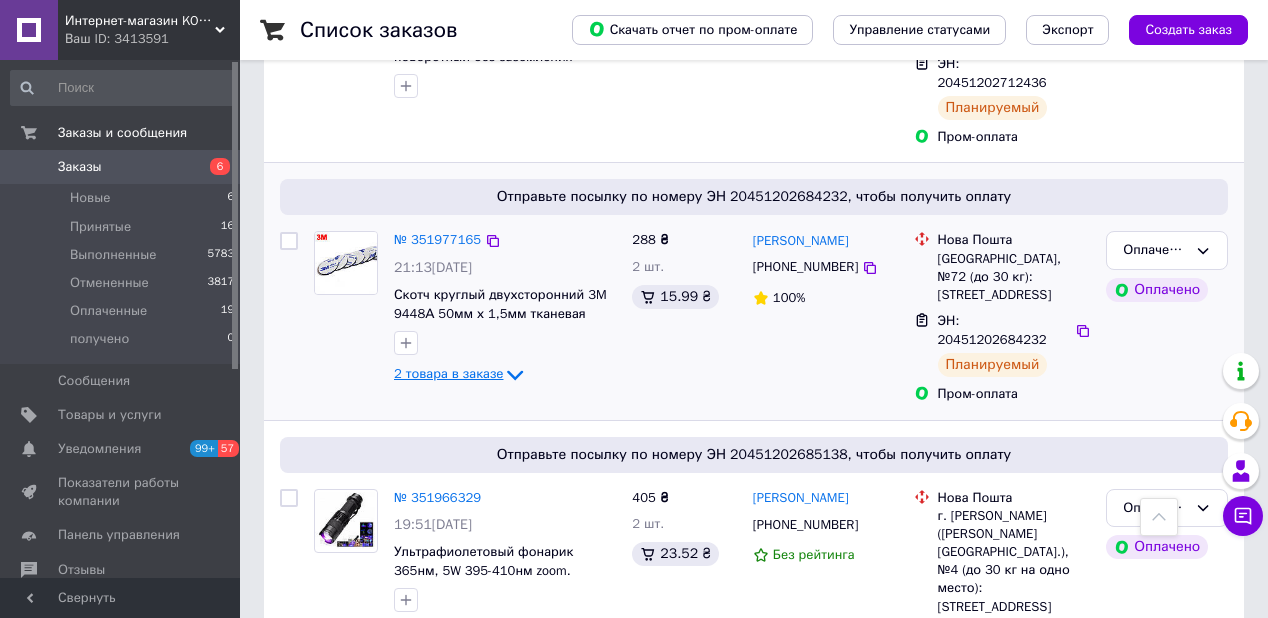 click 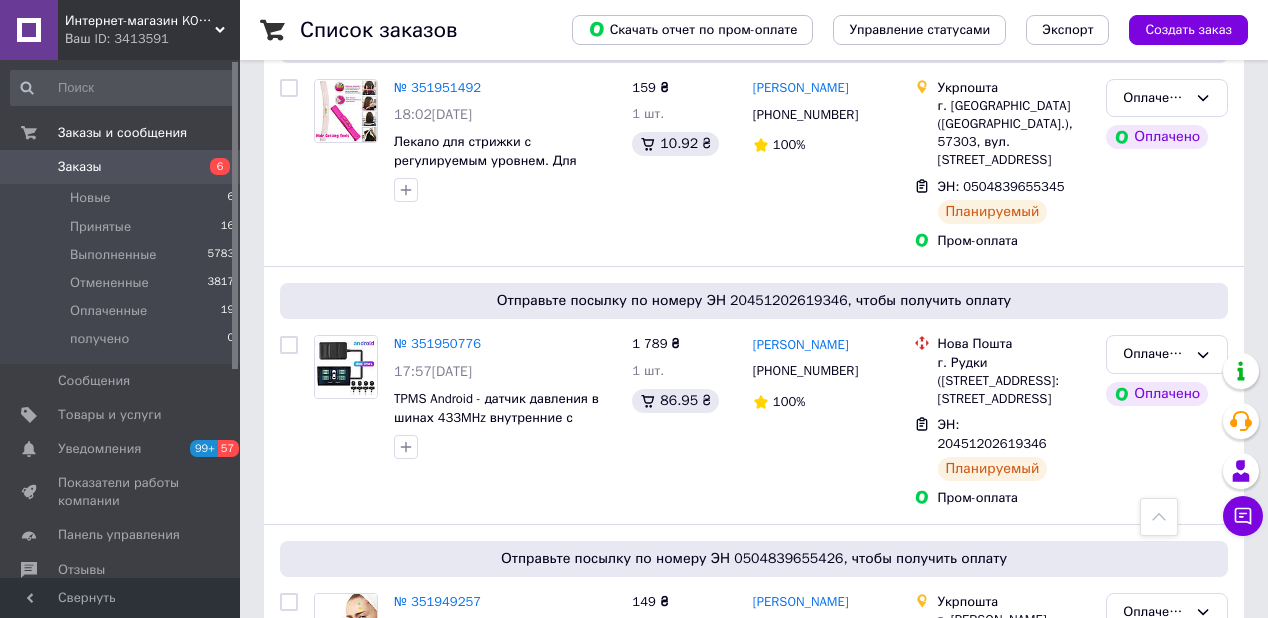 scroll, scrollTop: 2480, scrollLeft: 0, axis: vertical 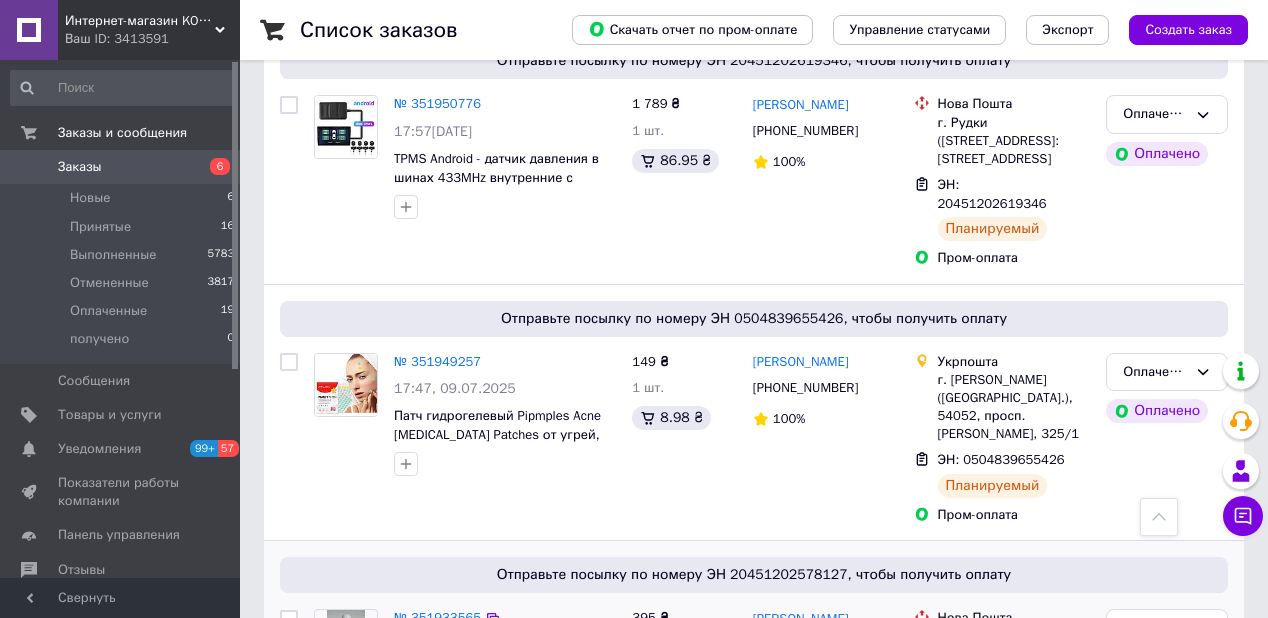 click at bounding box center (289, 695) 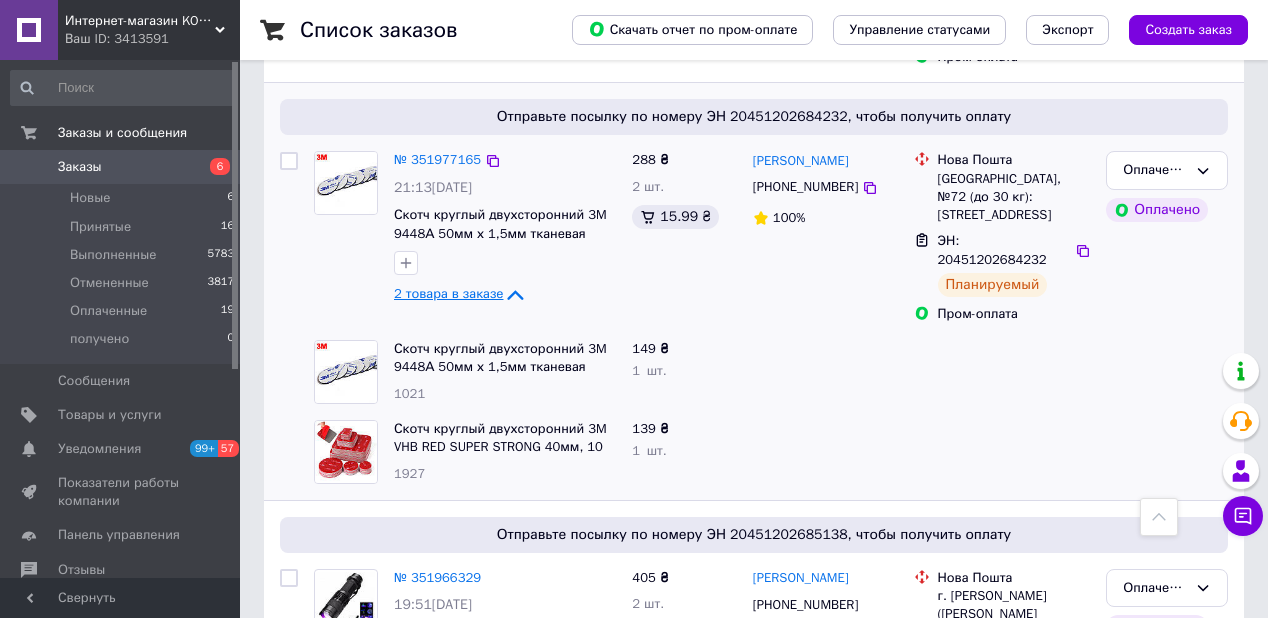 scroll, scrollTop: 1520, scrollLeft: 0, axis: vertical 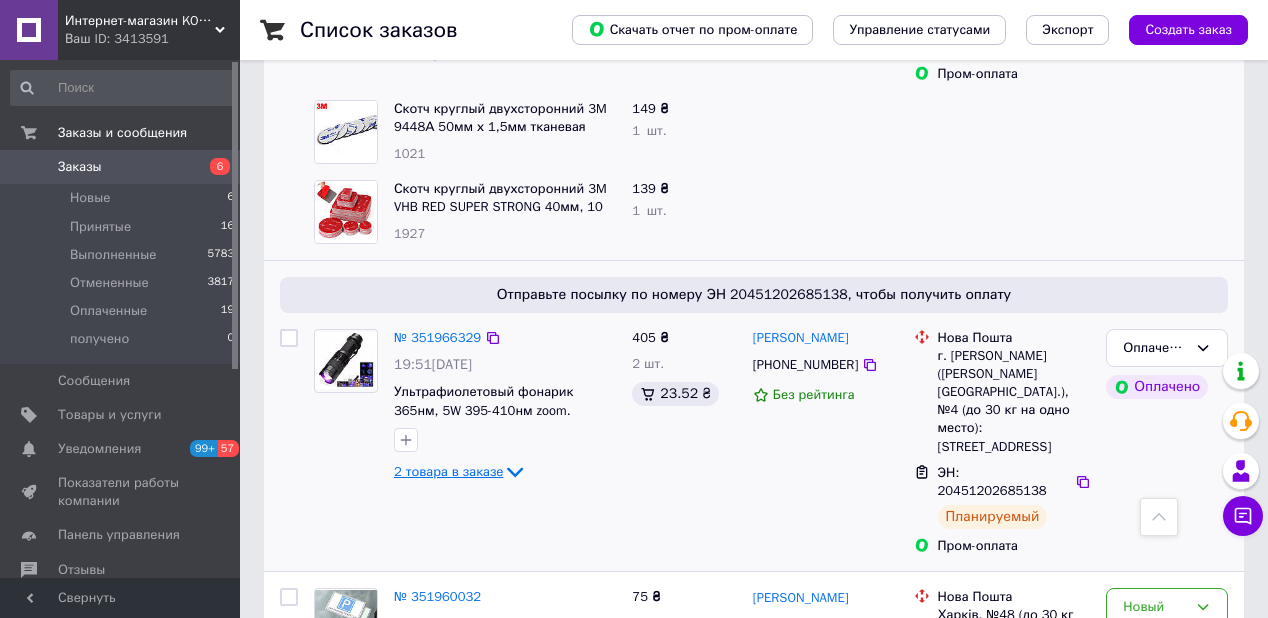 click 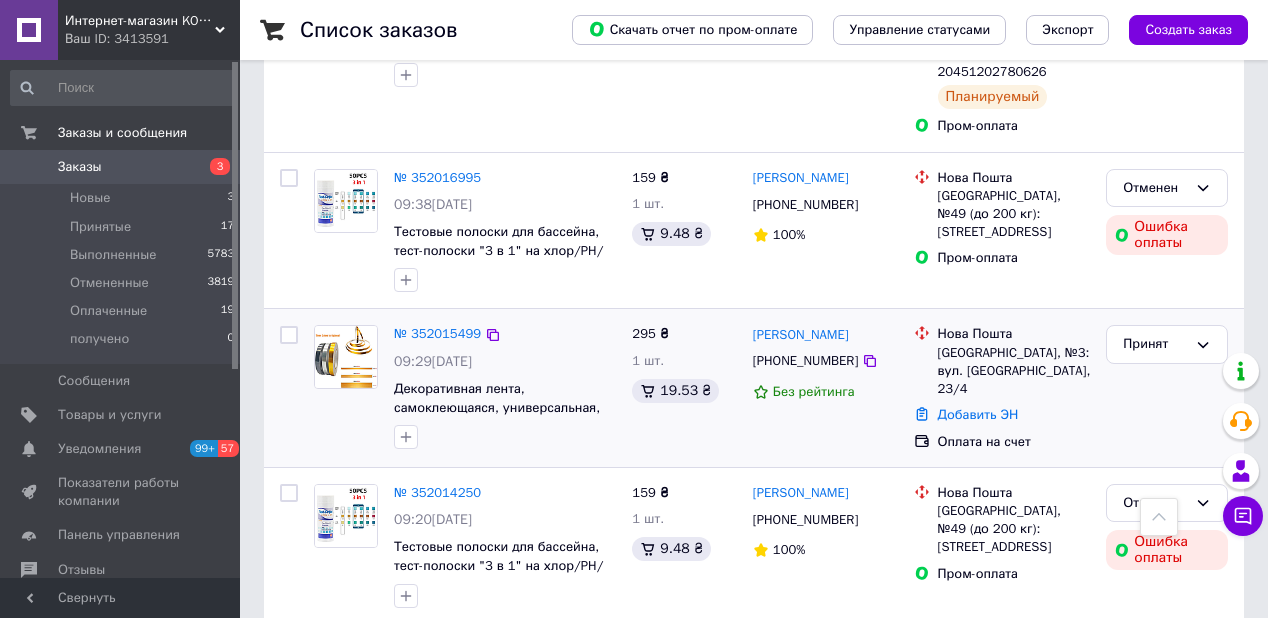 scroll, scrollTop: 400, scrollLeft: 0, axis: vertical 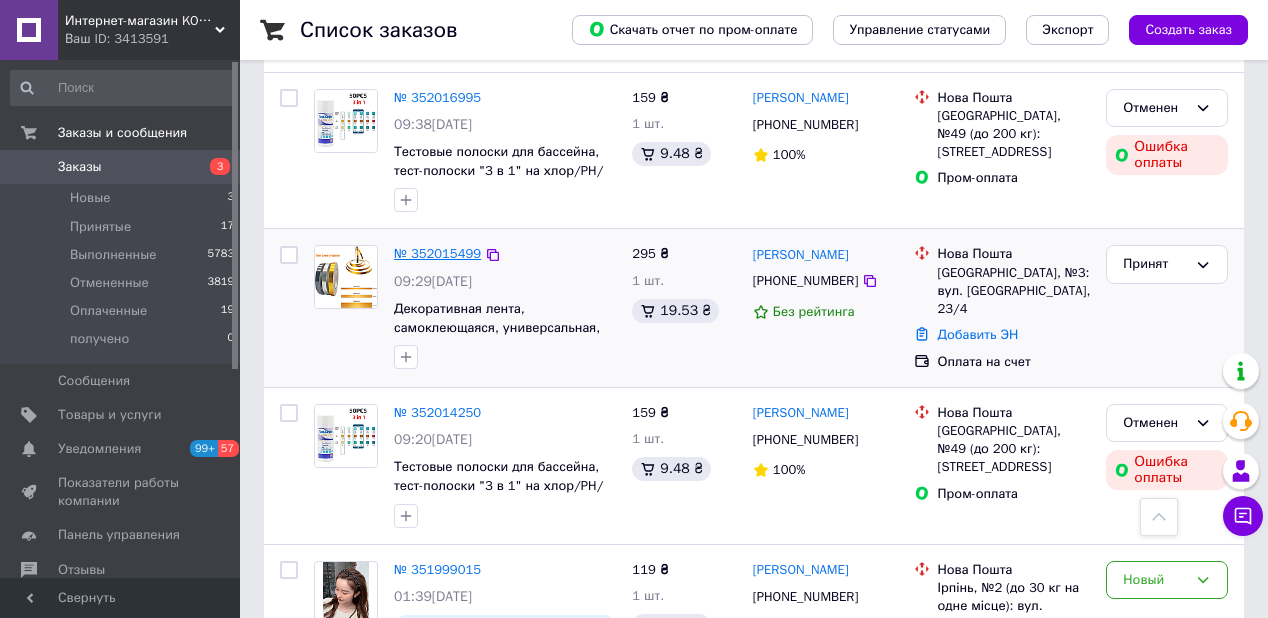 click on "№ 352015499" at bounding box center [437, 253] 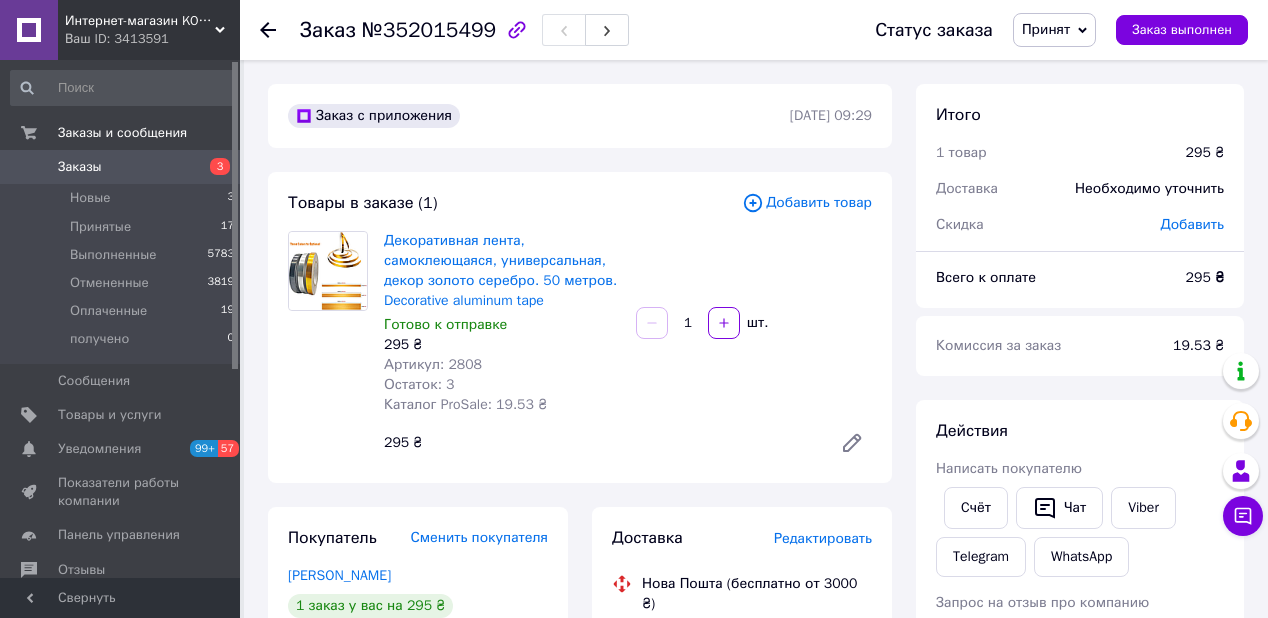 scroll, scrollTop: 80, scrollLeft: 0, axis: vertical 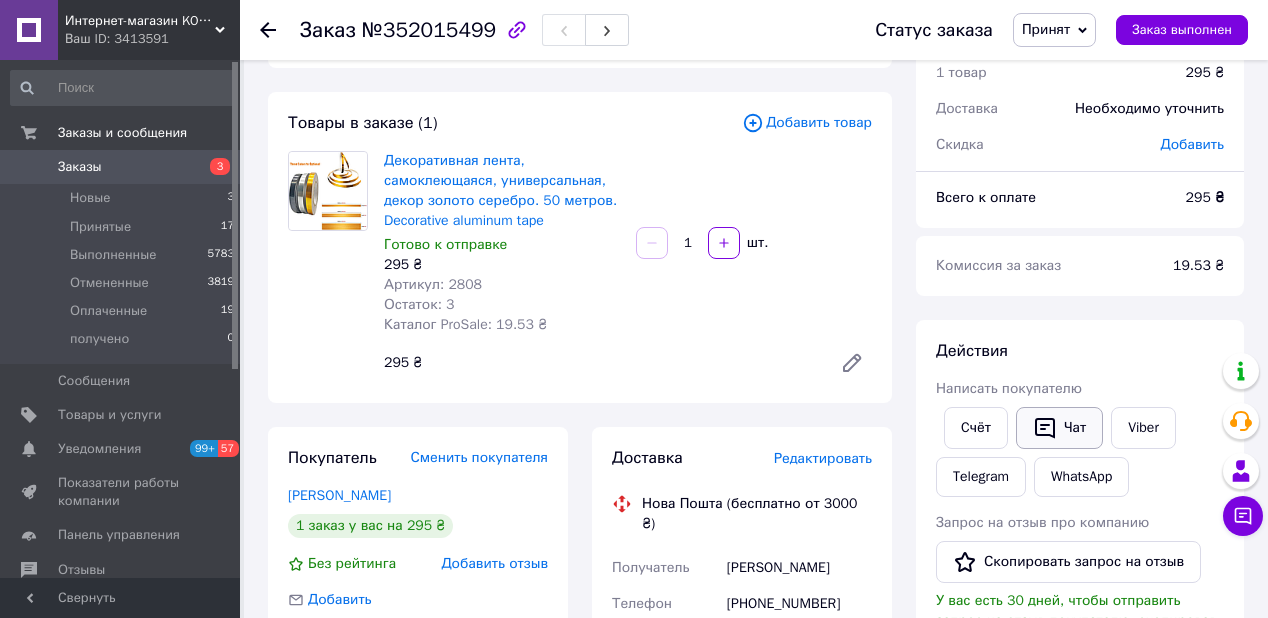 click on "Чат" at bounding box center (1059, 428) 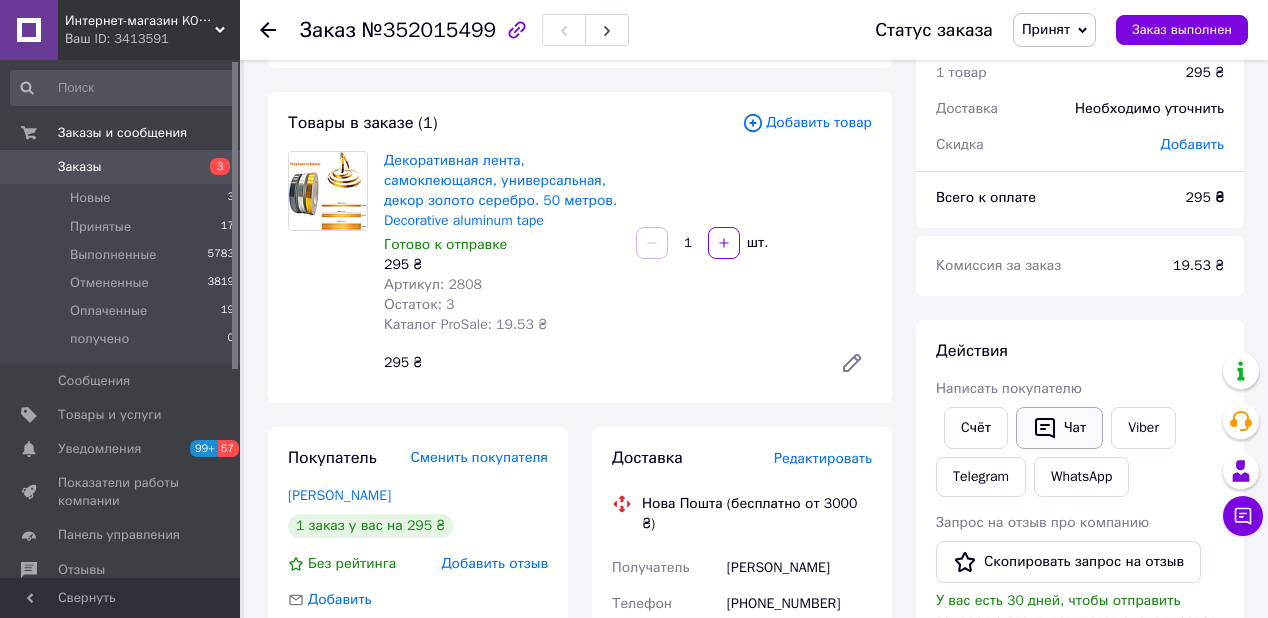 click on "Чат" at bounding box center [1059, 428] 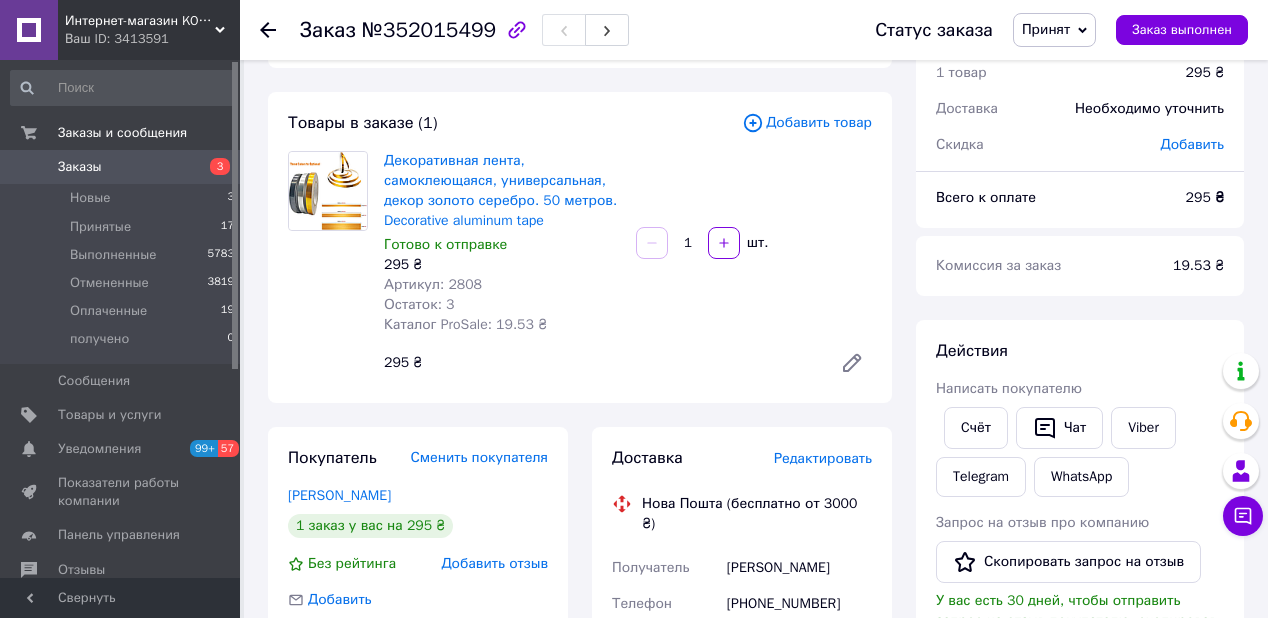 click 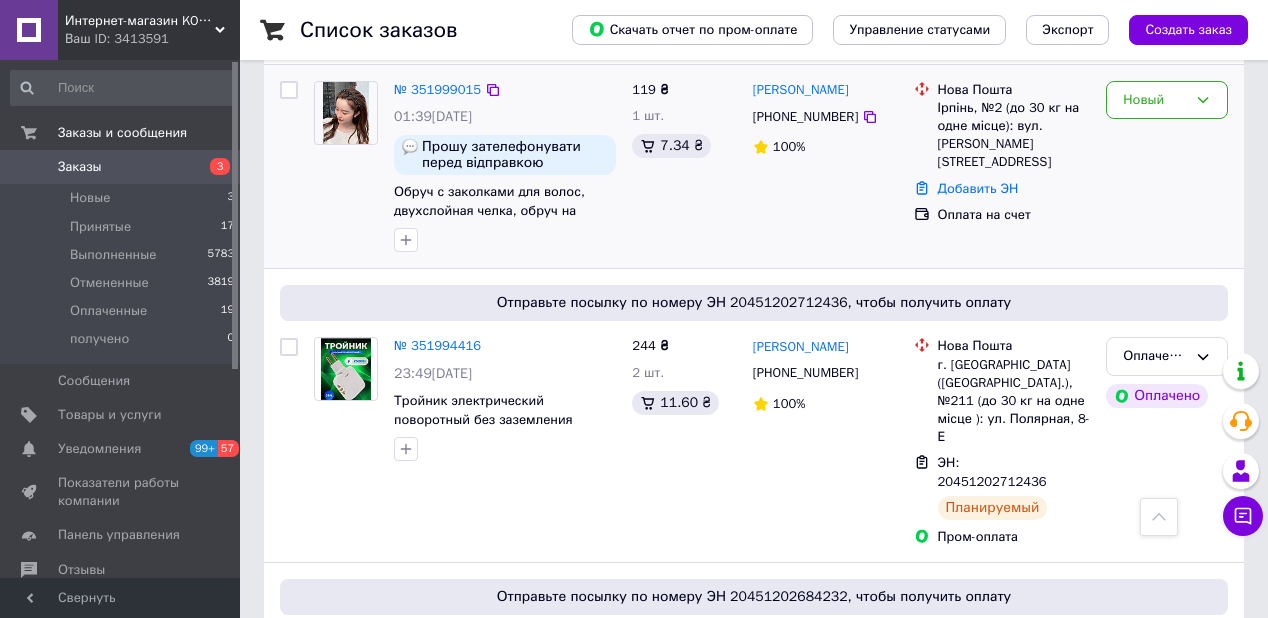 scroll, scrollTop: 800, scrollLeft: 0, axis: vertical 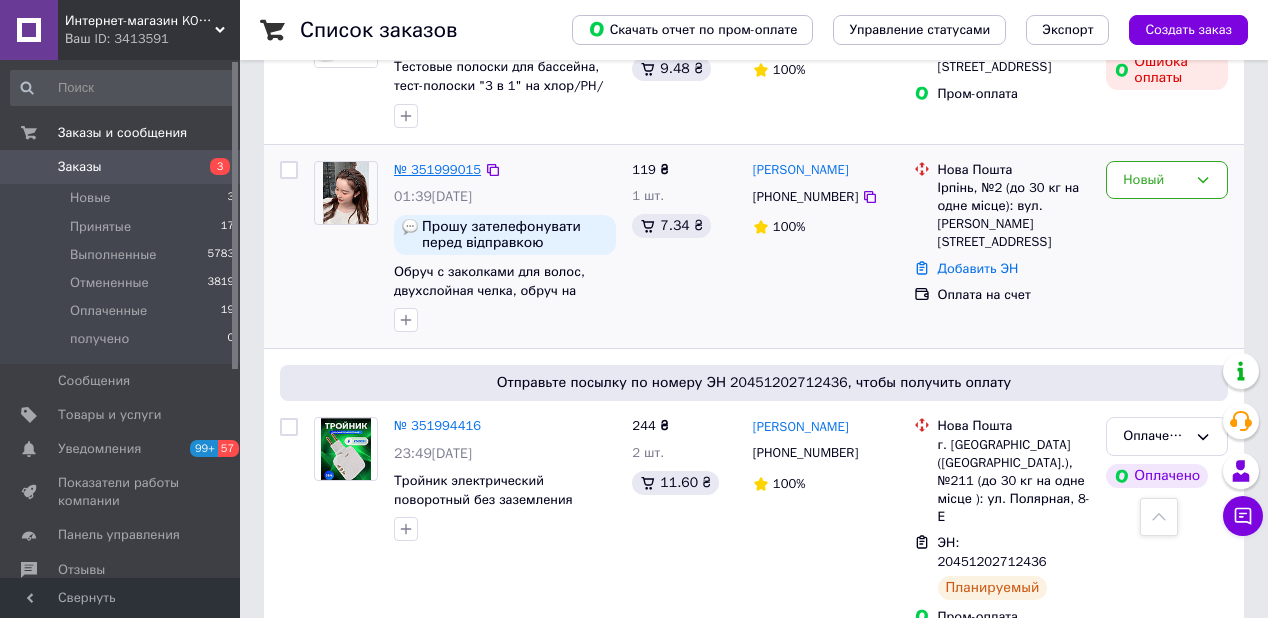 click on "№ 351999015" at bounding box center (437, 169) 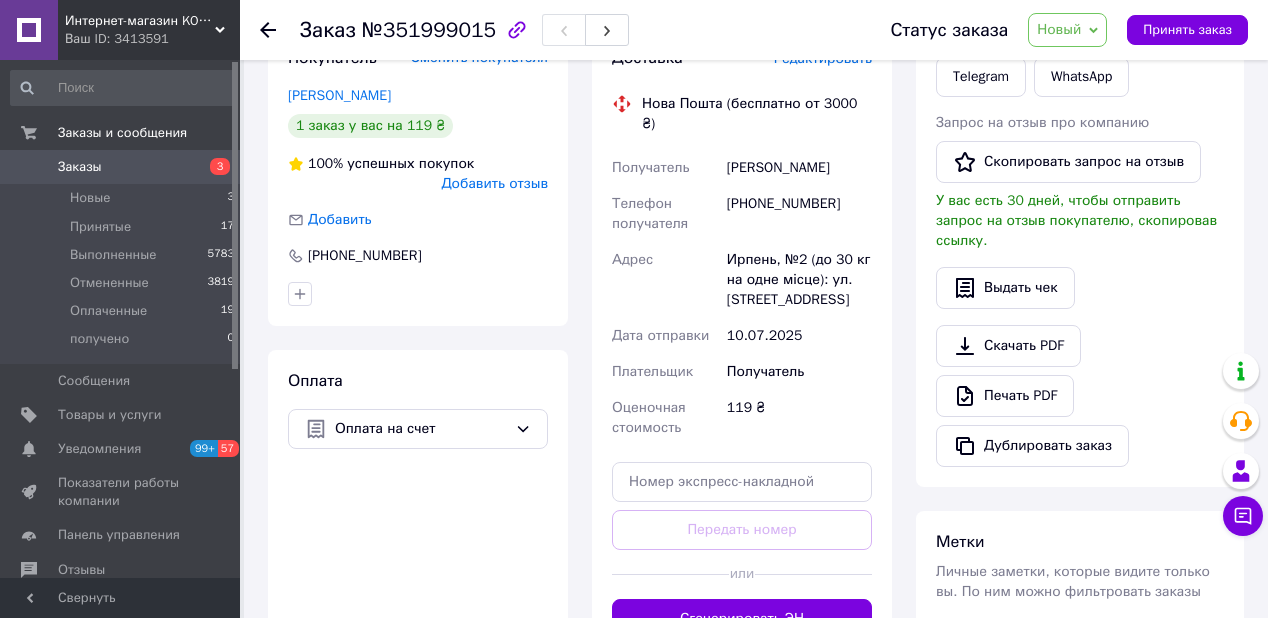 scroll, scrollTop: 320, scrollLeft: 0, axis: vertical 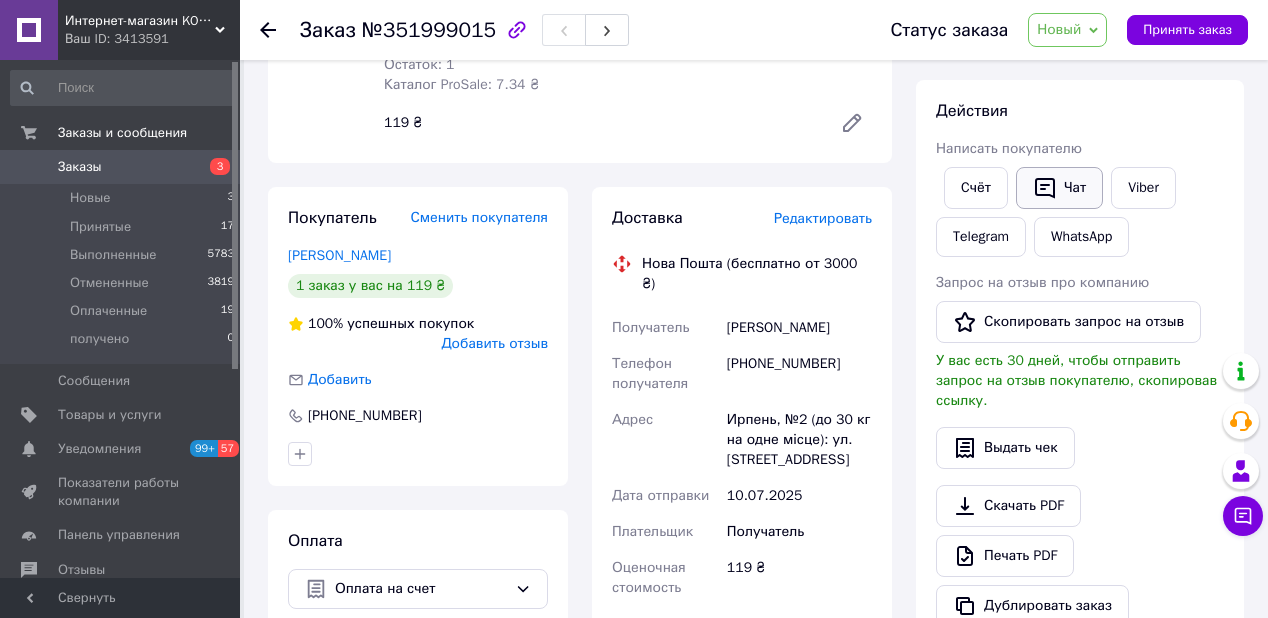 click on "Чат" at bounding box center [1059, 188] 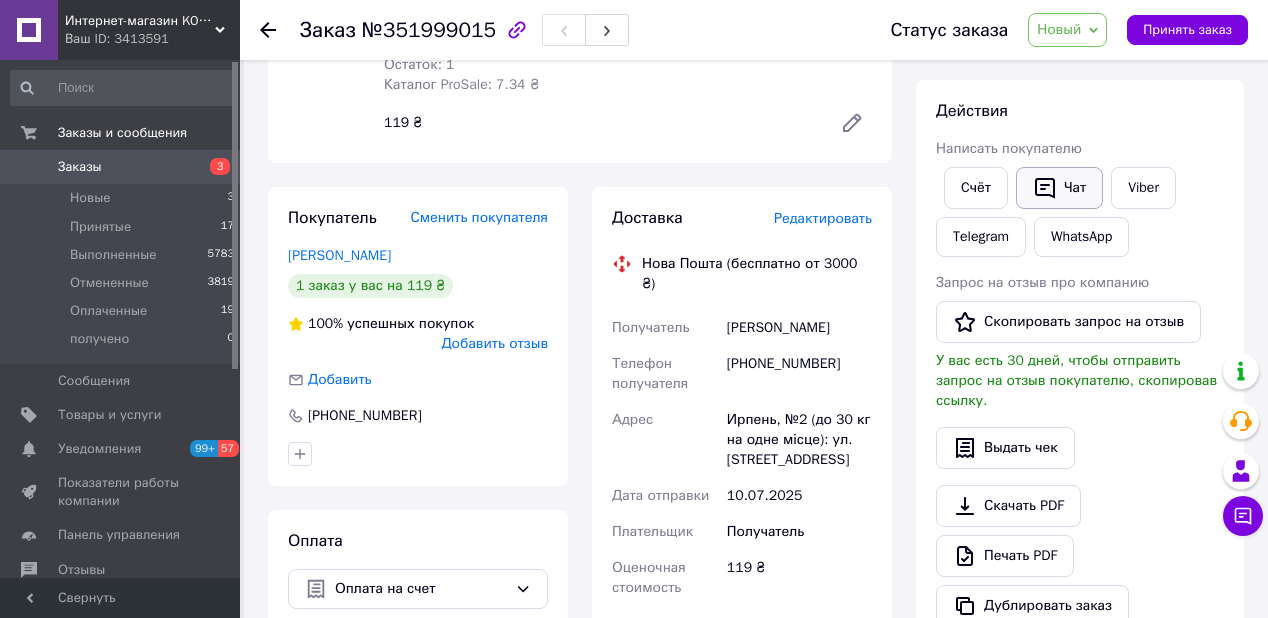 click on "Чат" at bounding box center [1059, 188] 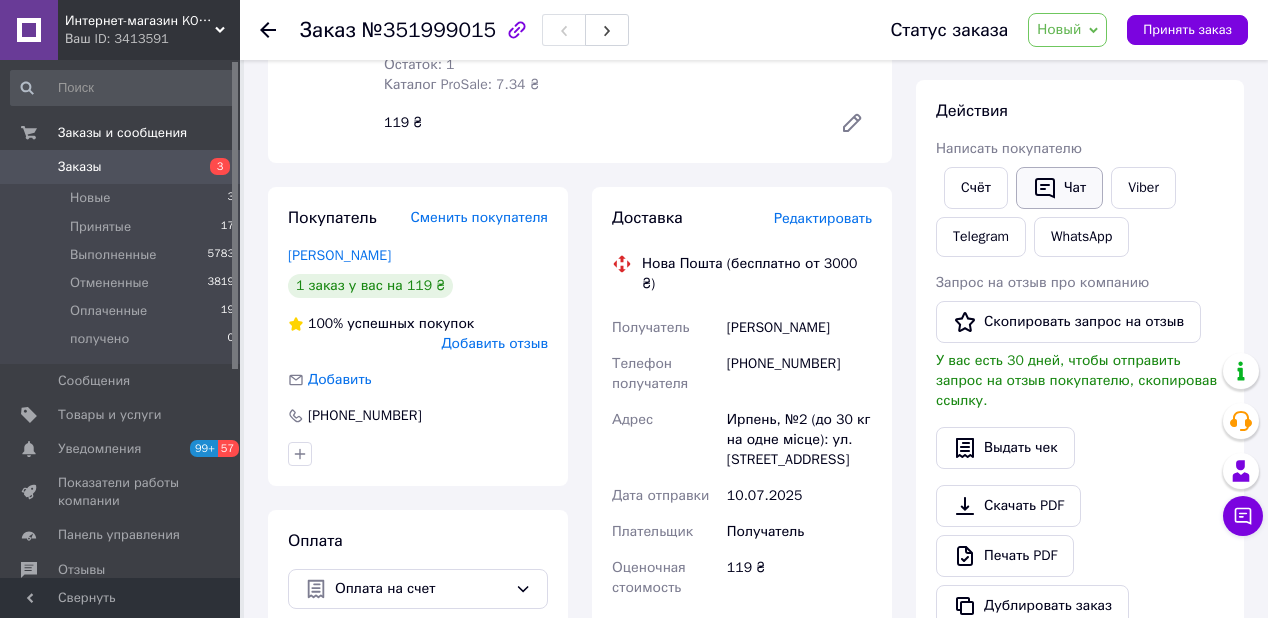 click on "Чат" at bounding box center [1059, 188] 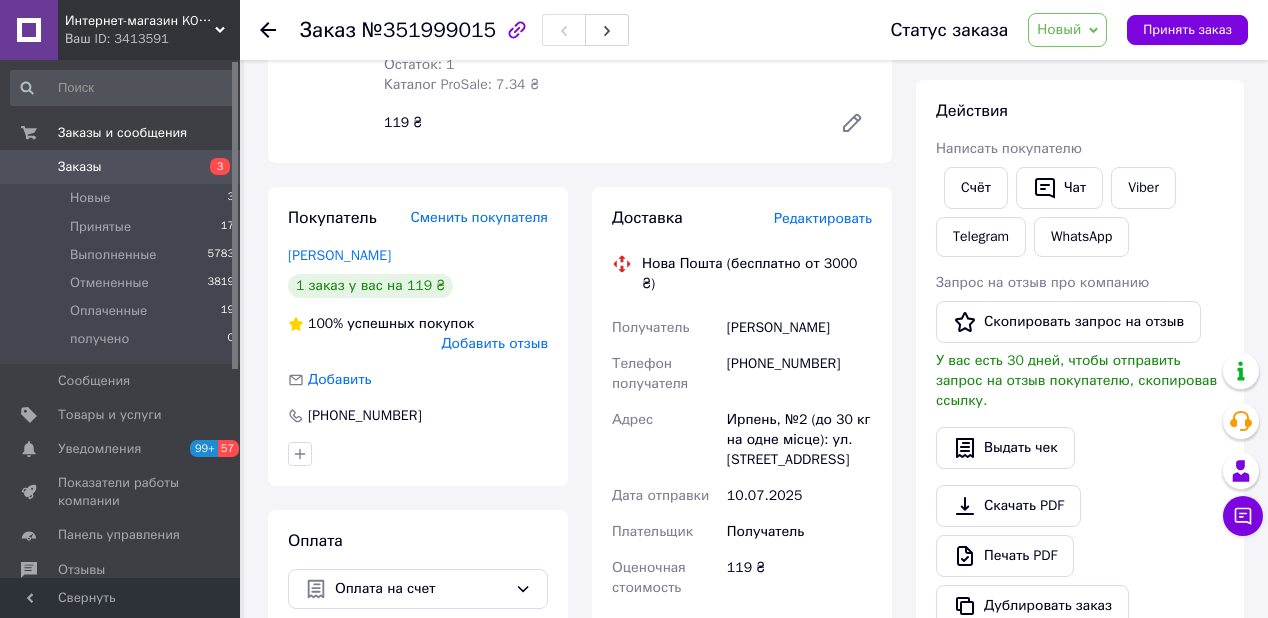 click on "Новый" at bounding box center (1067, 30) 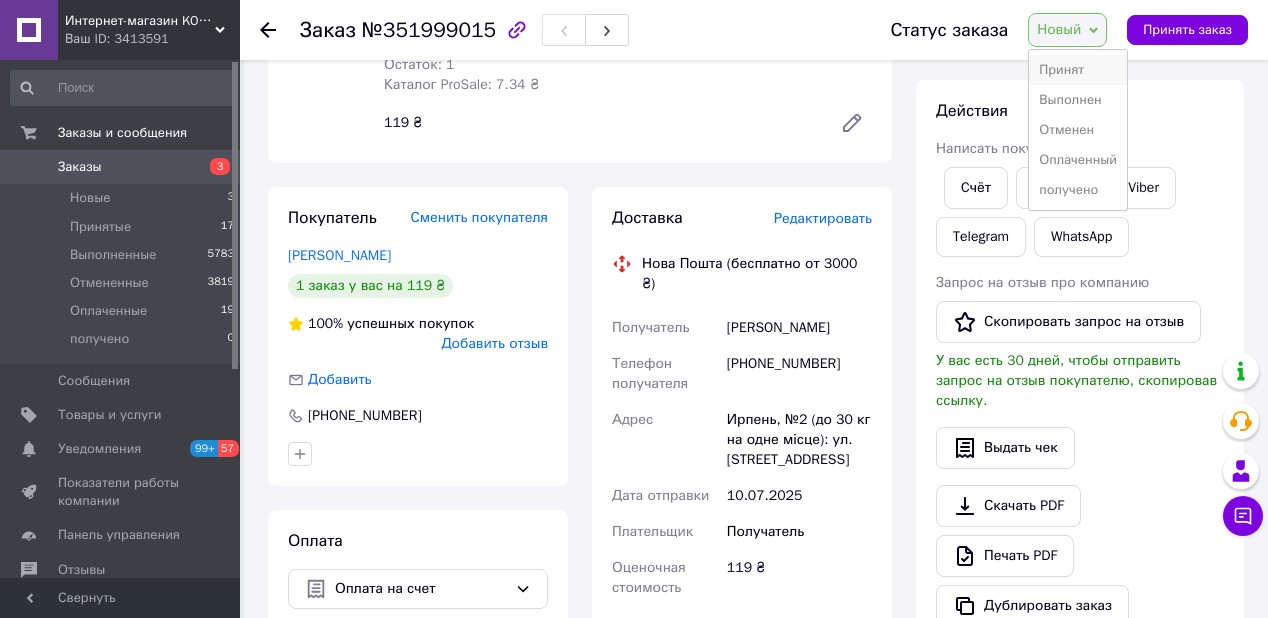 click on "Принят" at bounding box center (1078, 70) 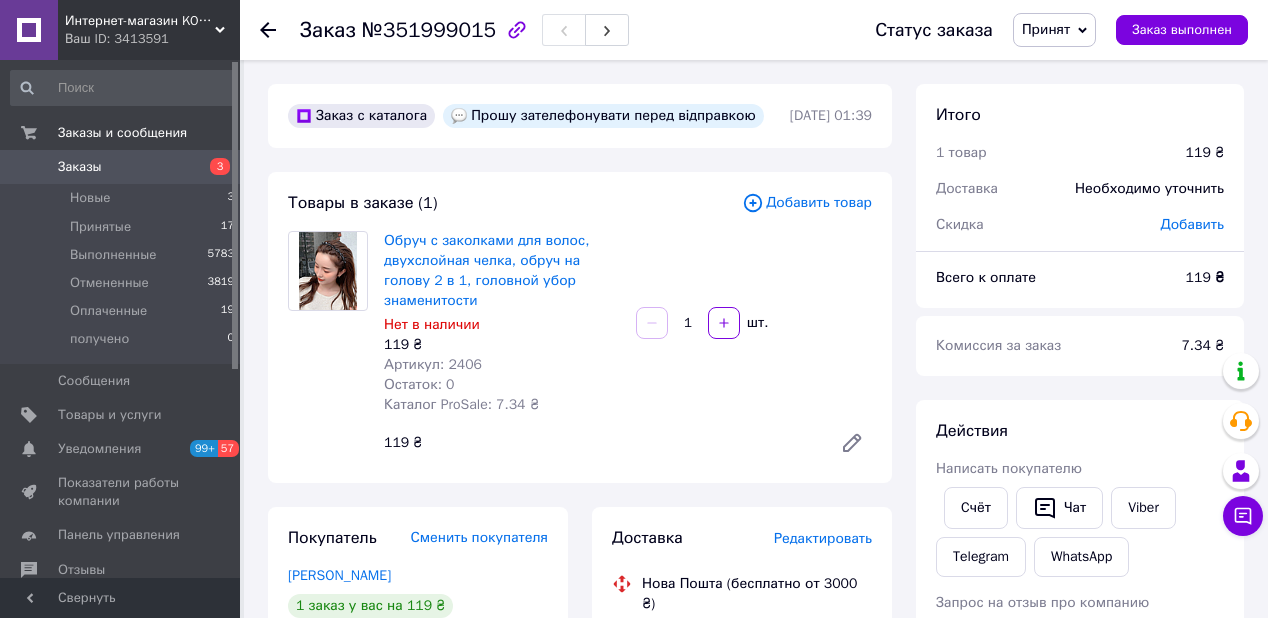 scroll, scrollTop: 80, scrollLeft: 0, axis: vertical 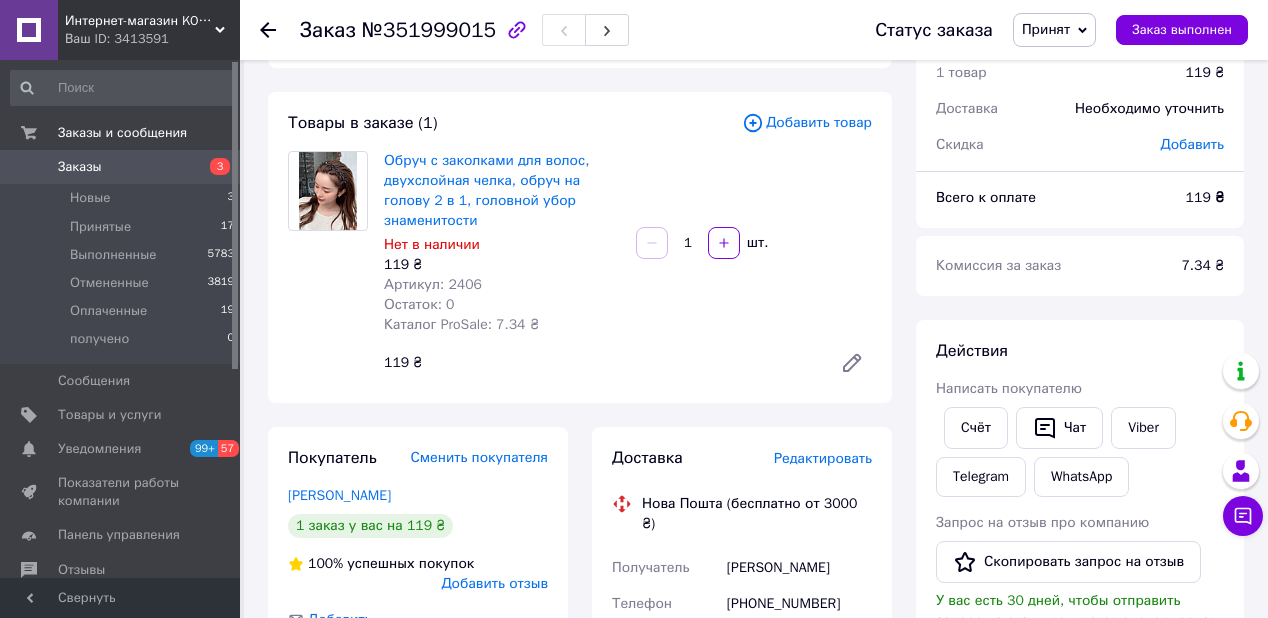 click on "Заказы" at bounding box center (121, 167) 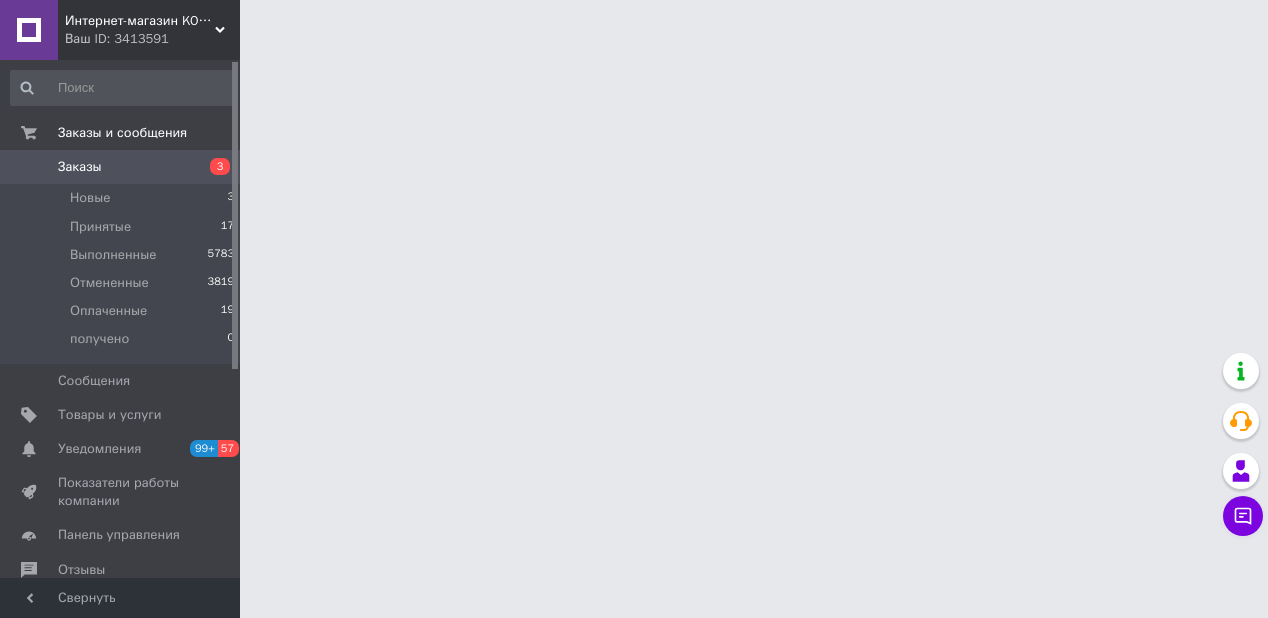 scroll, scrollTop: 0, scrollLeft: 0, axis: both 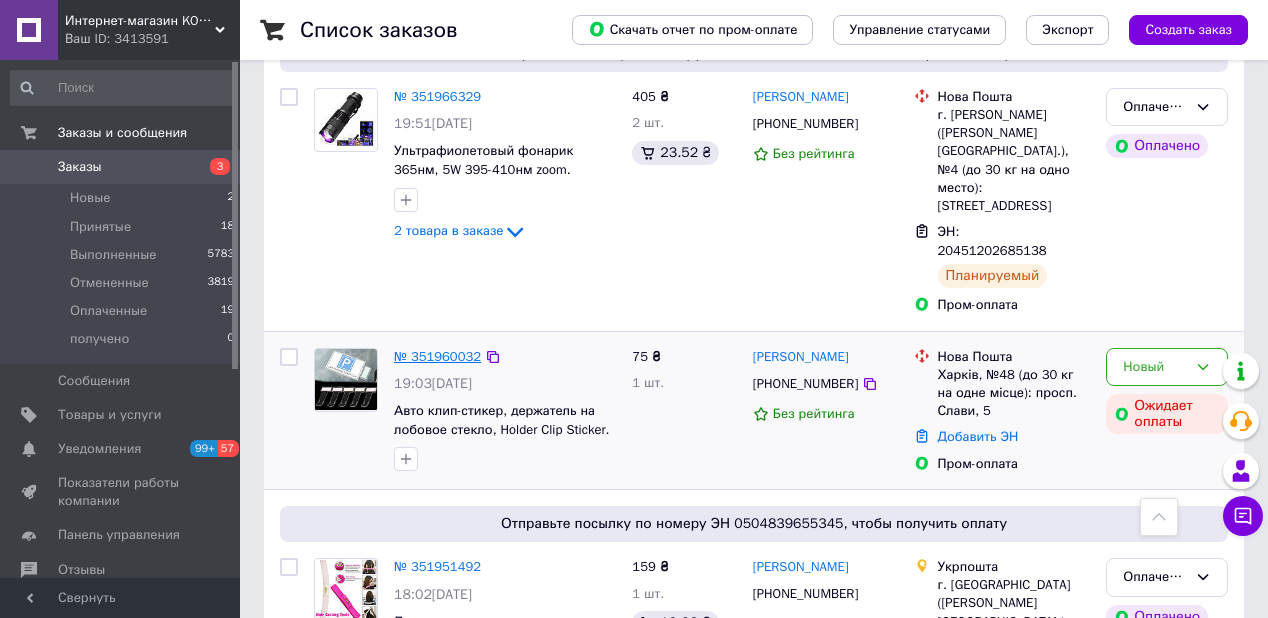 click on "№ 351960032" at bounding box center (437, 356) 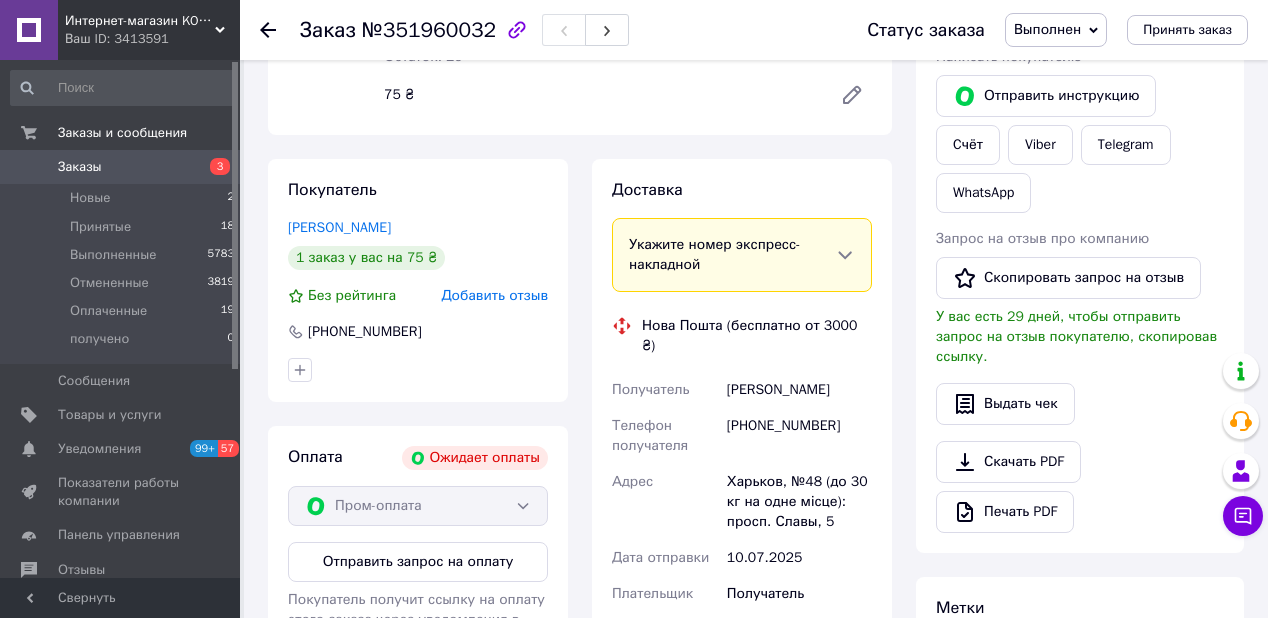 scroll, scrollTop: 148, scrollLeft: 0, axis: vertical 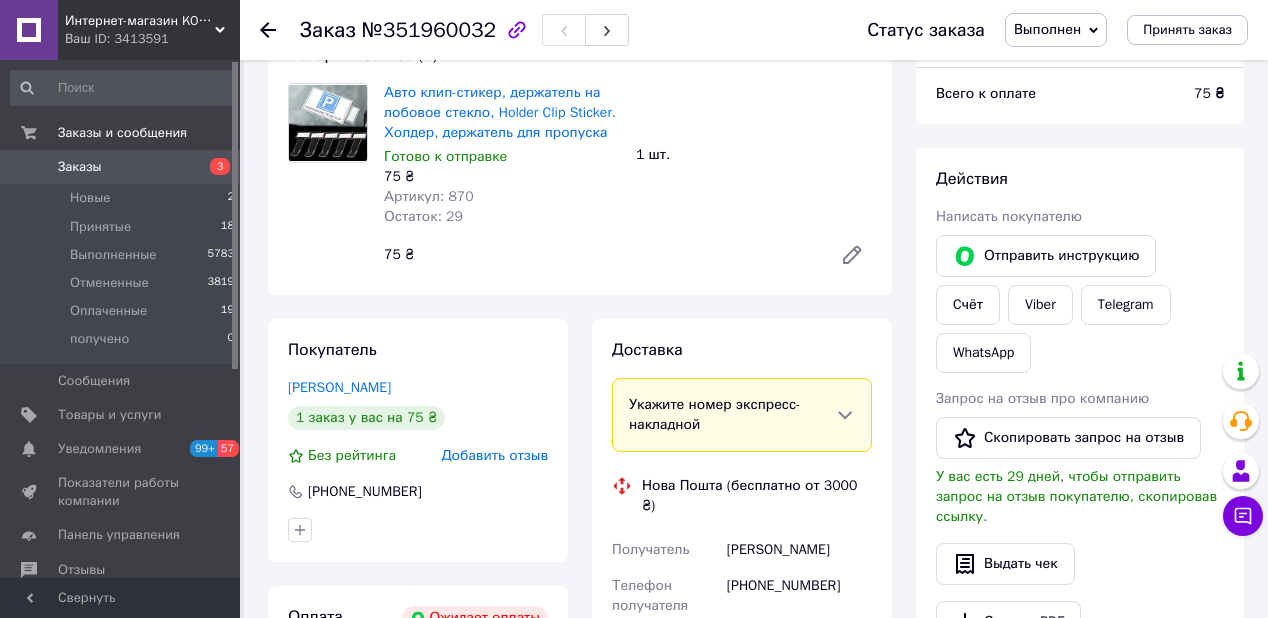click 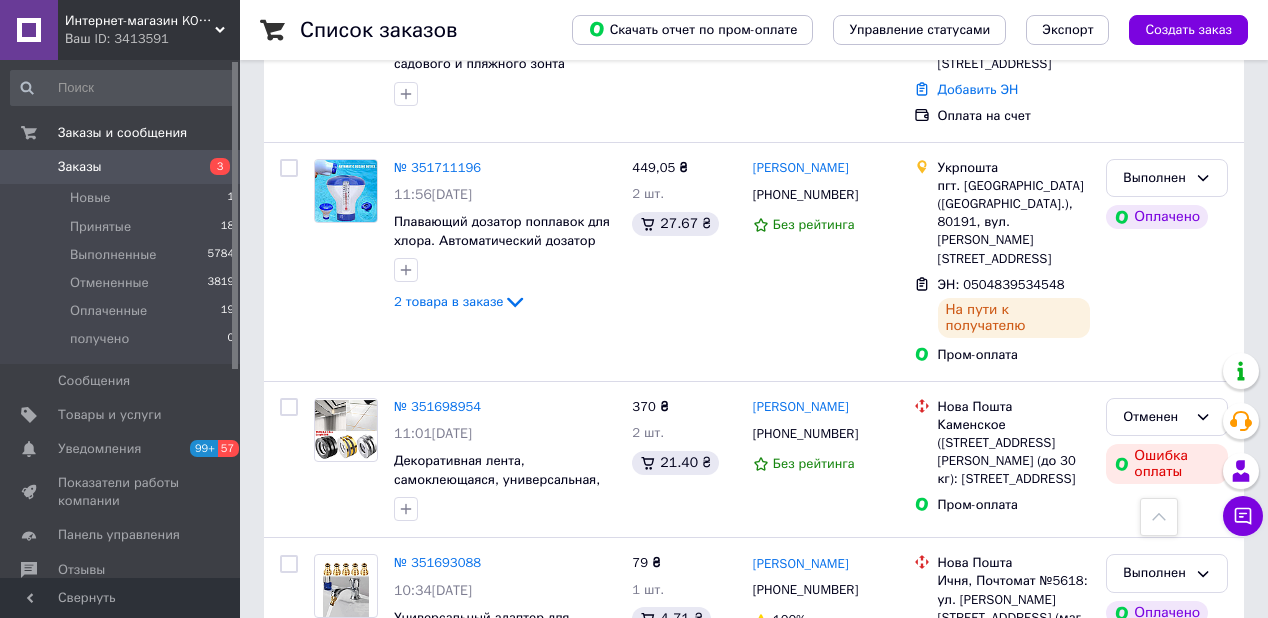 scroll, scrollTop: 10480, scrollLeft: 0, axis: vertical 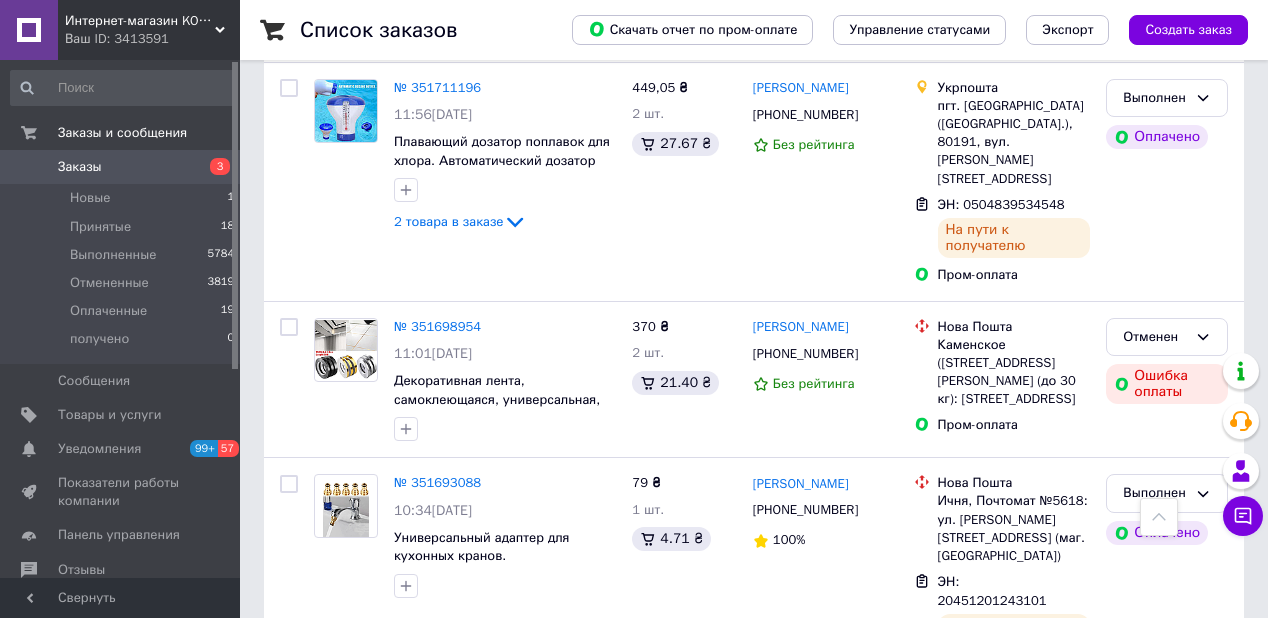 click on "№ 351656246" at bounding box center (437, 1184) 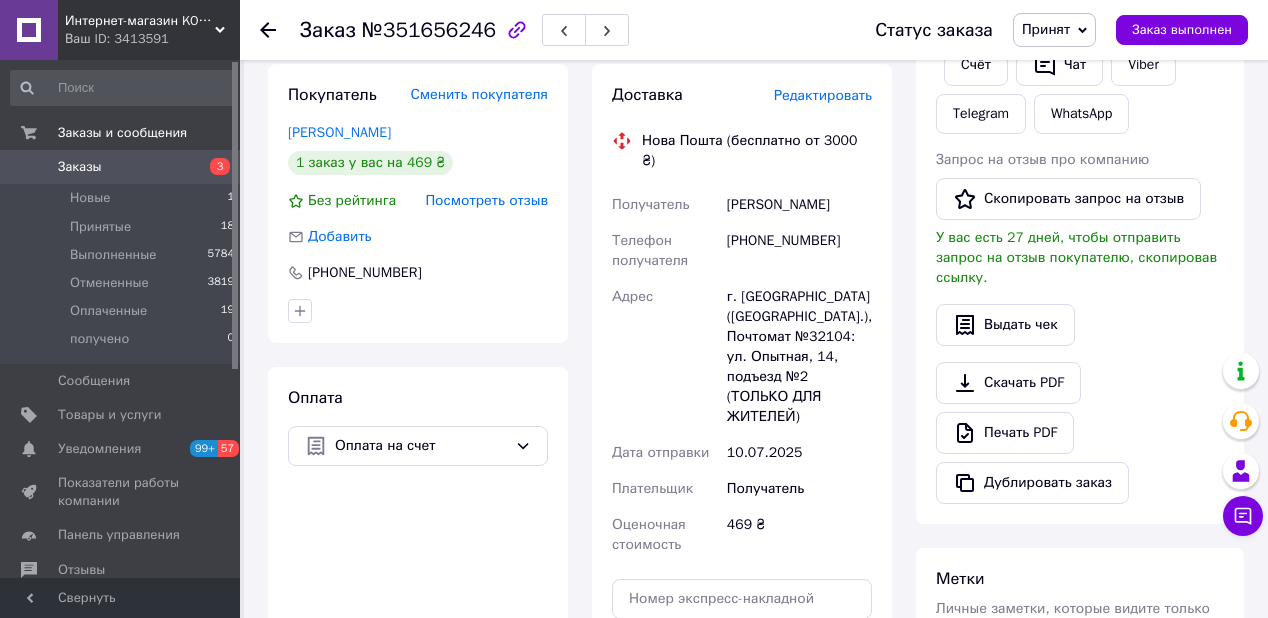 scroll, scrollTop: 283, scrollLeft: 0, axis: vertical 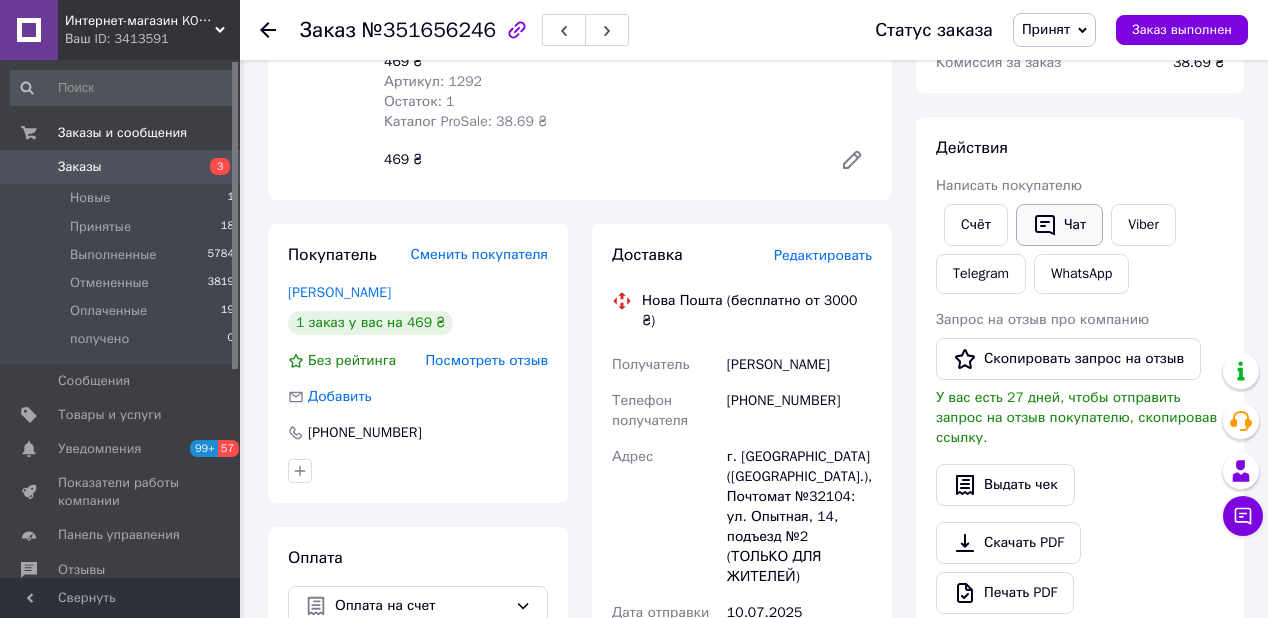 click on "Чат" at bounding box center [1059, 225] 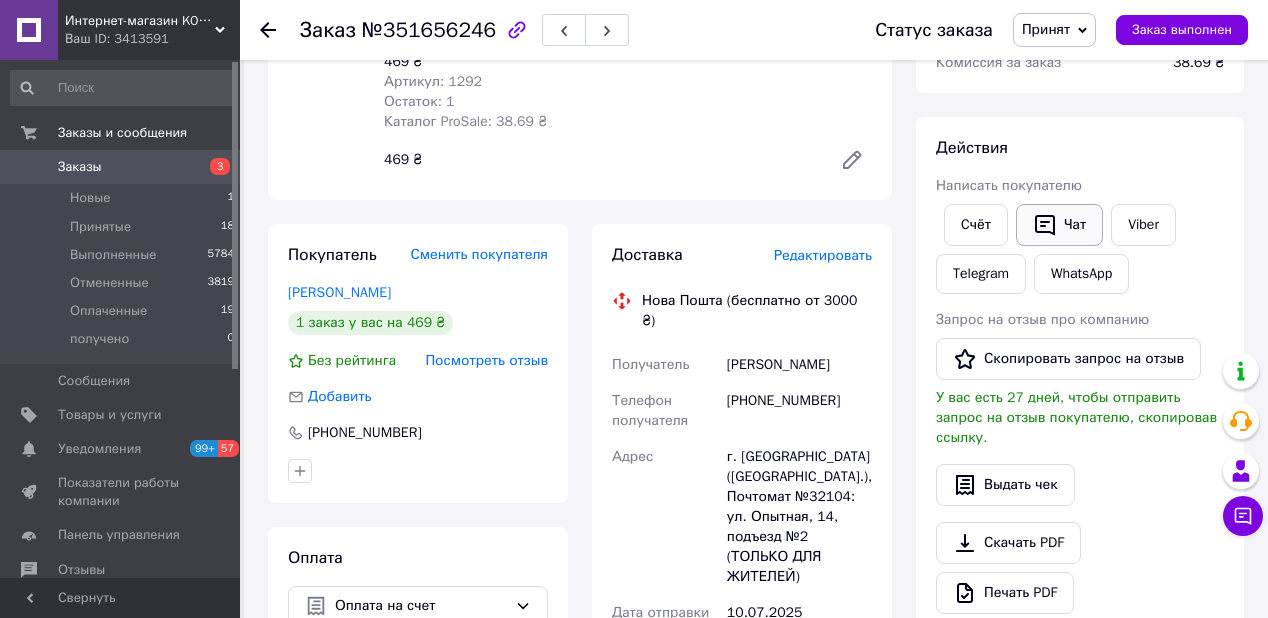 click on "Чат" at bounding box center [1059, 225] 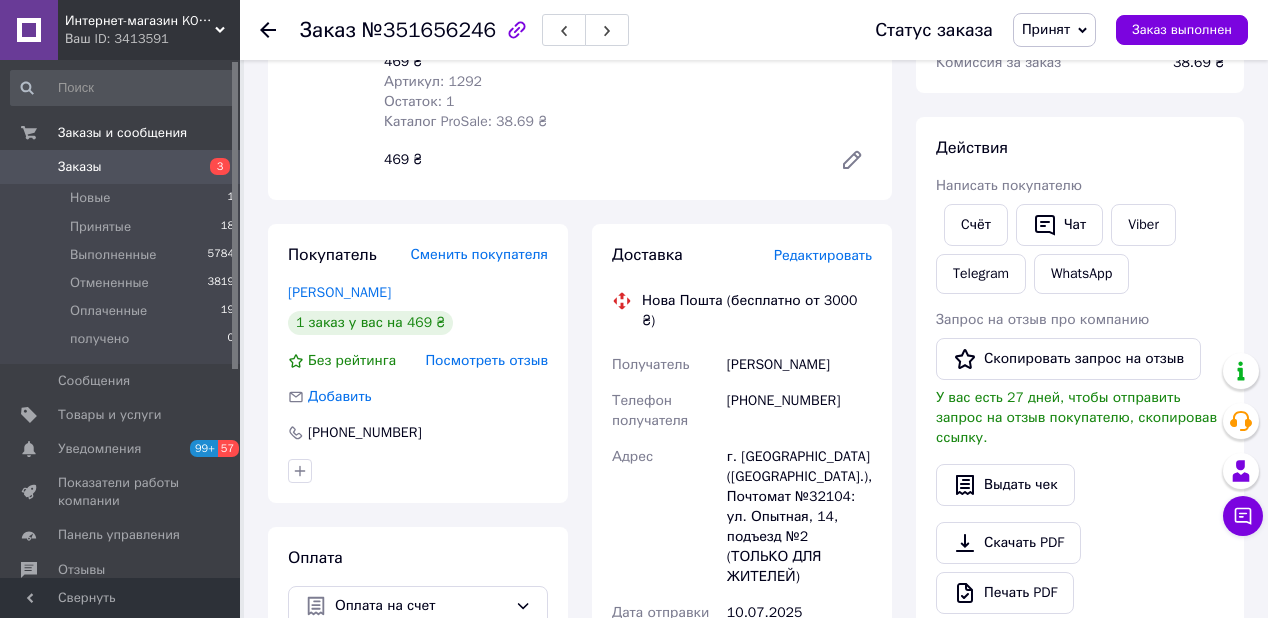 click on "Заказы" at bounding box center [121, 167] 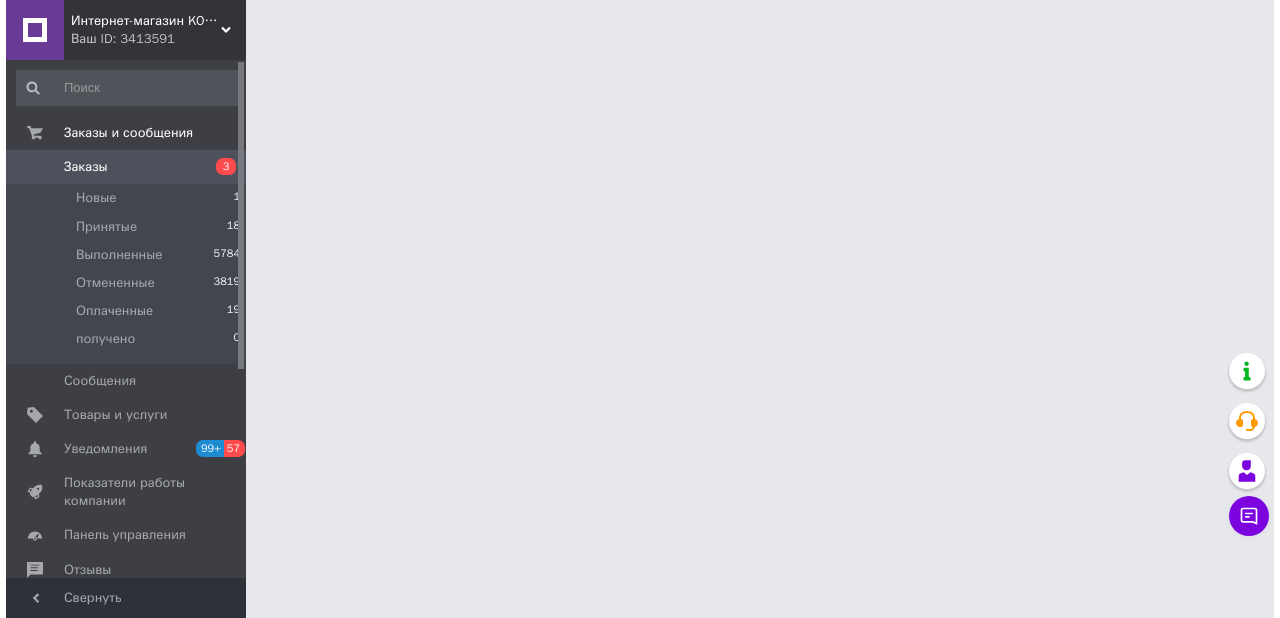 scroll, scrollTop: 0, scrollLeft: 0, axis: both 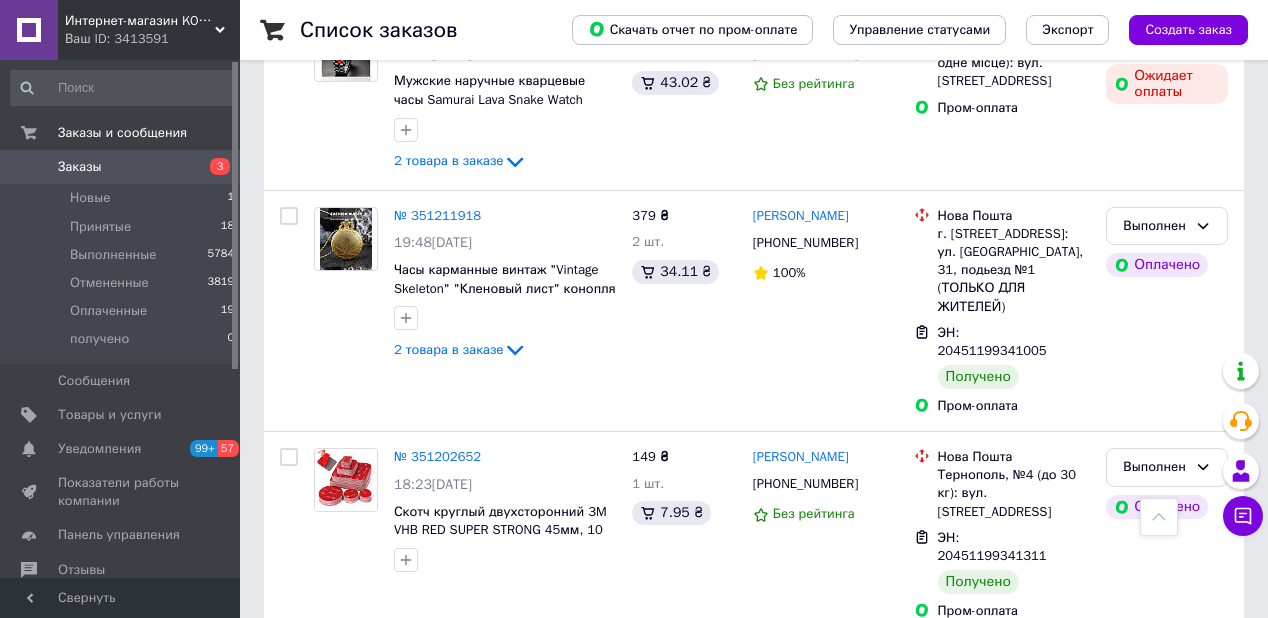 click on "2" at bounding box center [327, 2588] 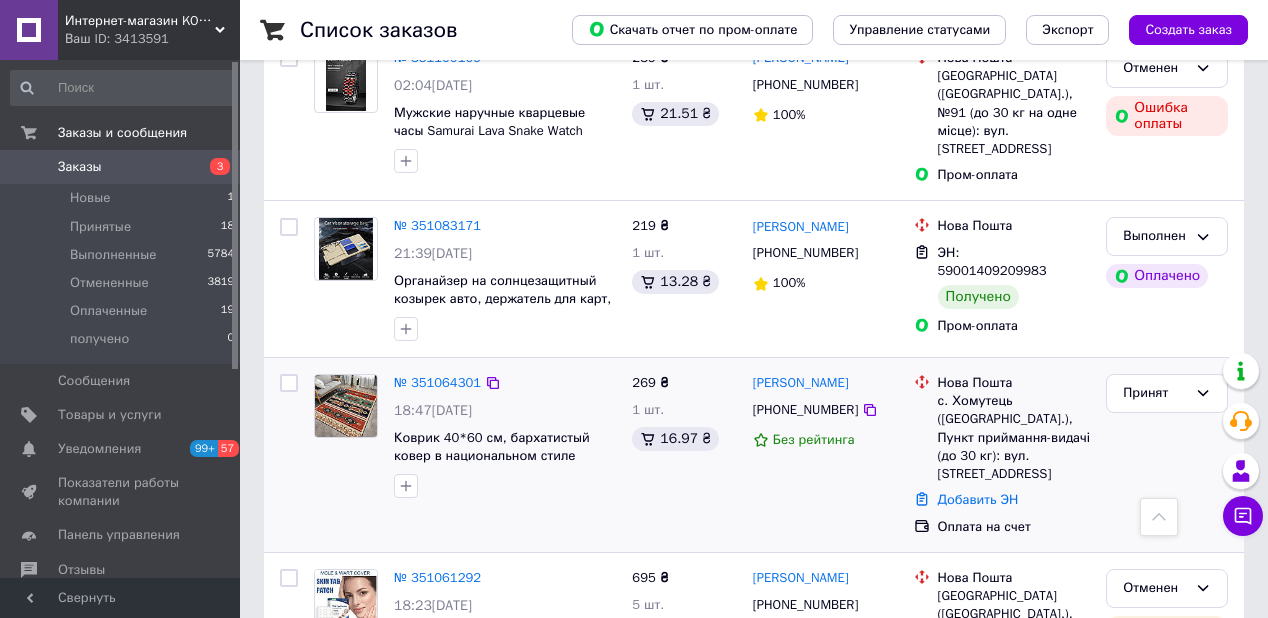 scroll, scrollTop: 1360, scrollLeft: 0, axis: vertical 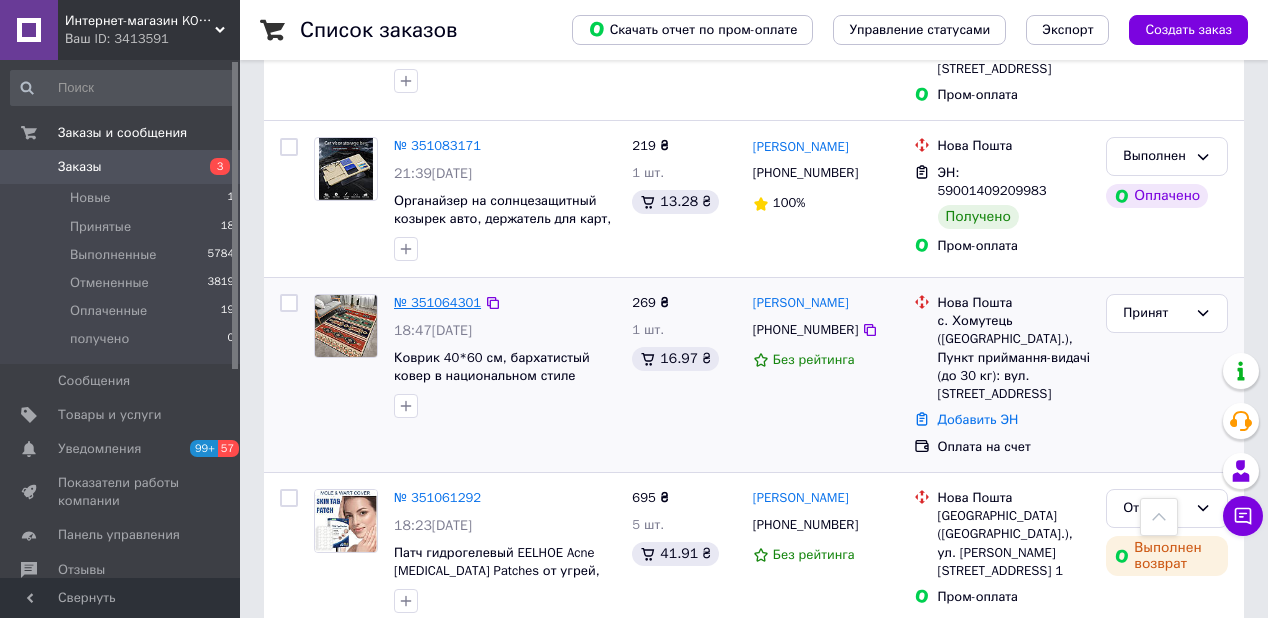 click on "№ 351064301" at bounding box center (437, 302) 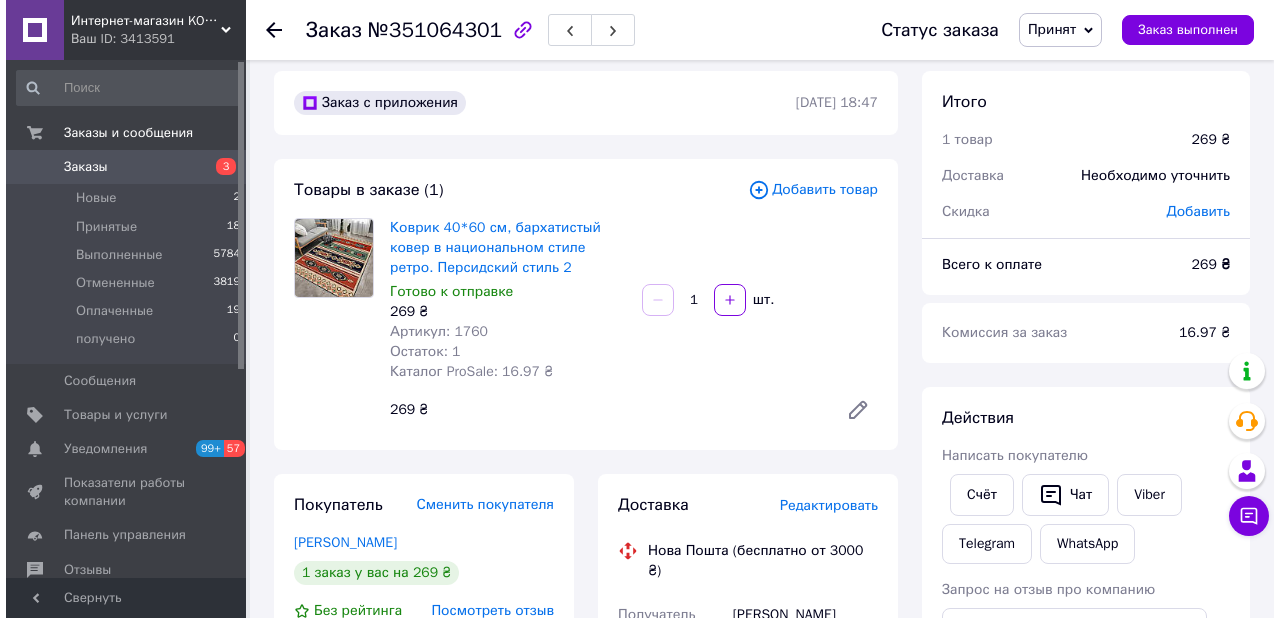scroll, scrollTop: 0, scrollLeft: 0, axis: both 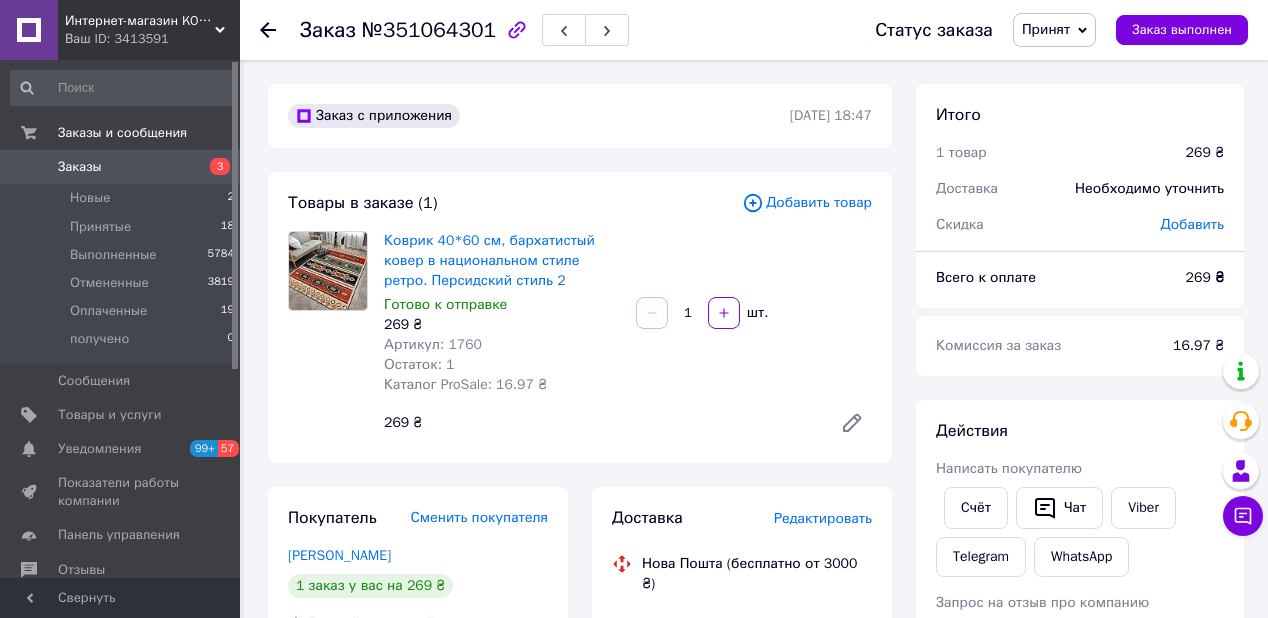 click at bounding box center [328, 271] 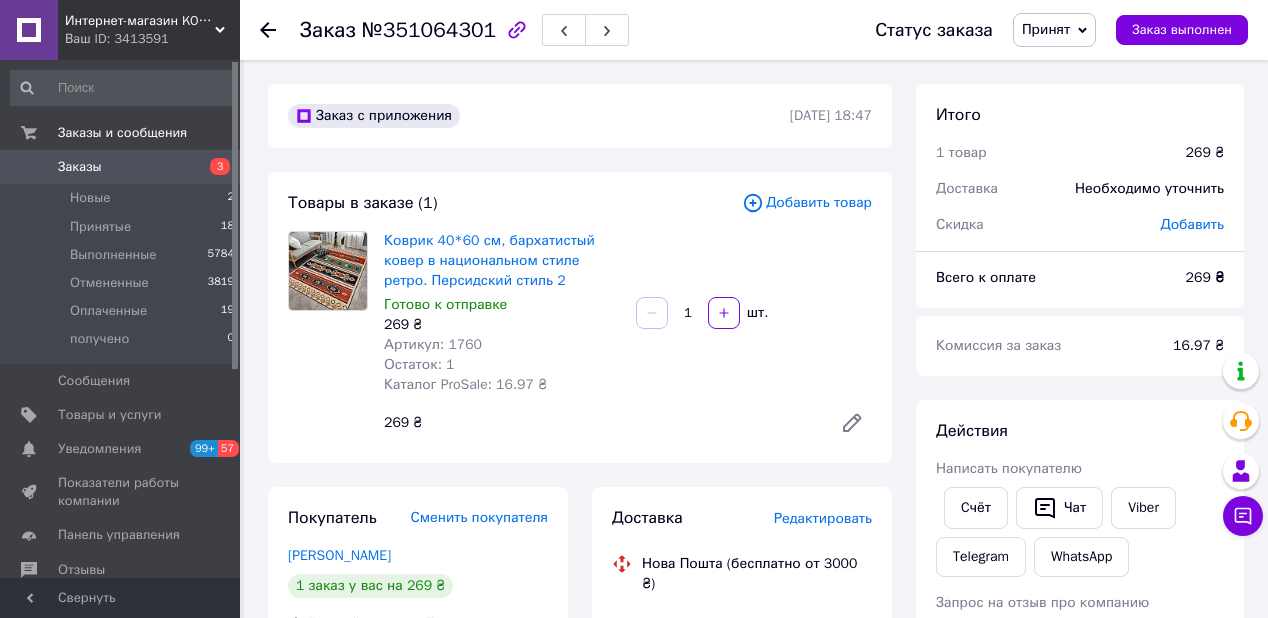 click 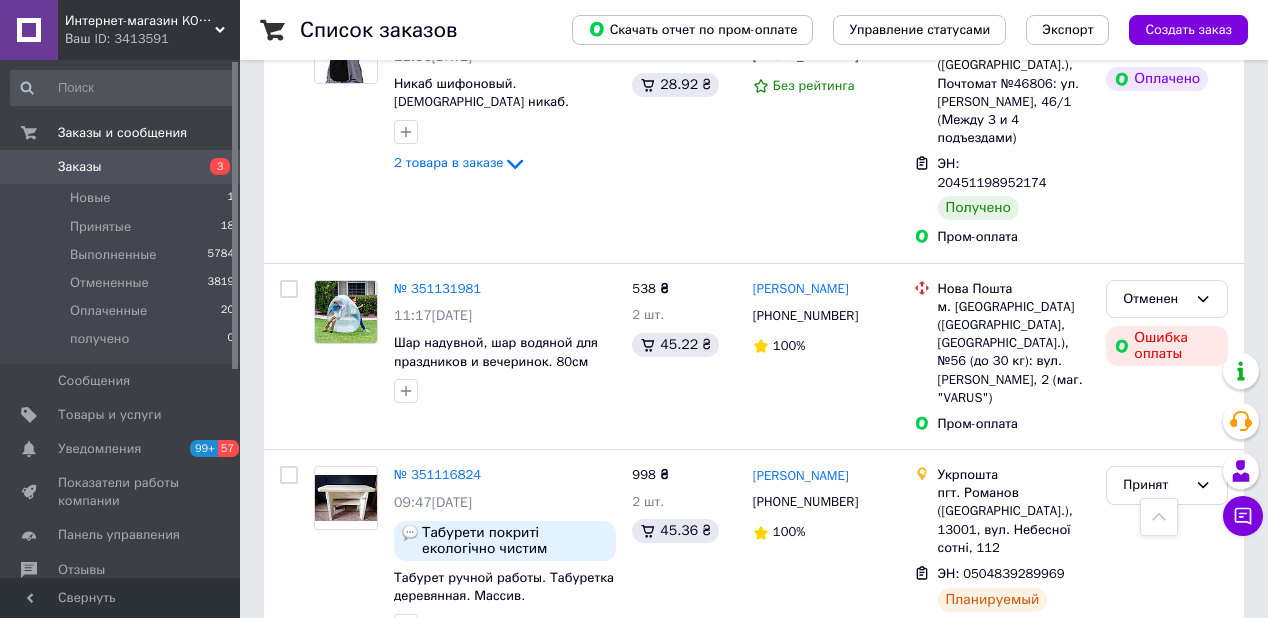 scroll, scrollTop: 1120, scrollLeft: 0, axis: vertical 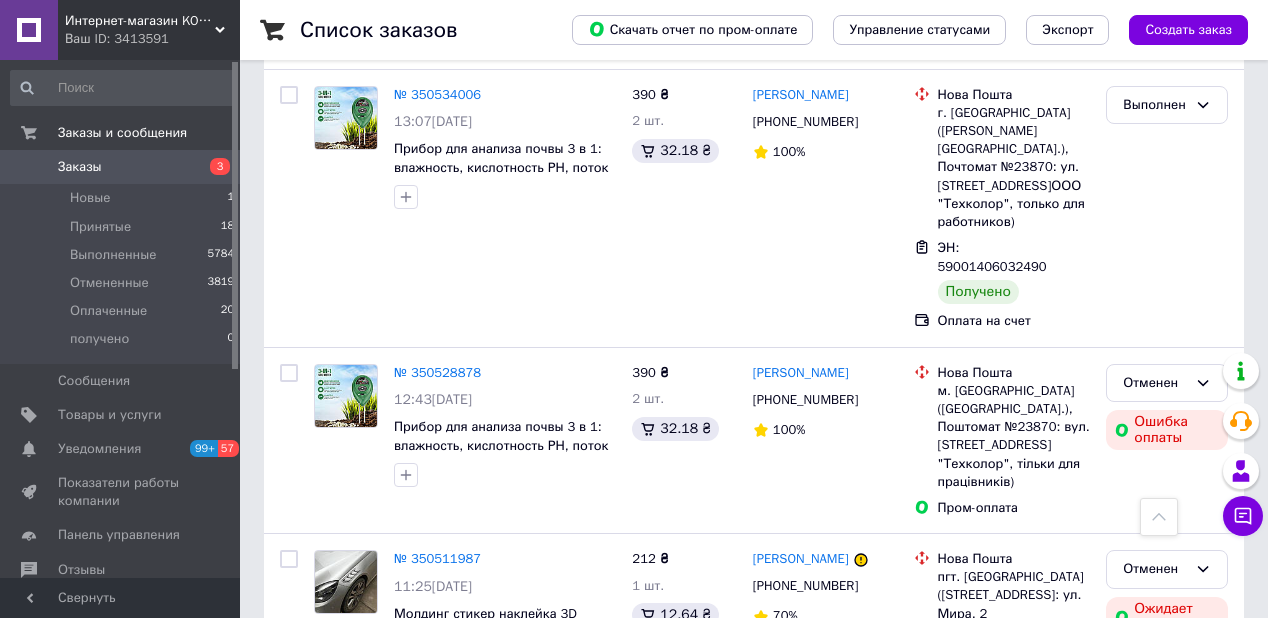 click on "1" at bounding box center (415, 2629) 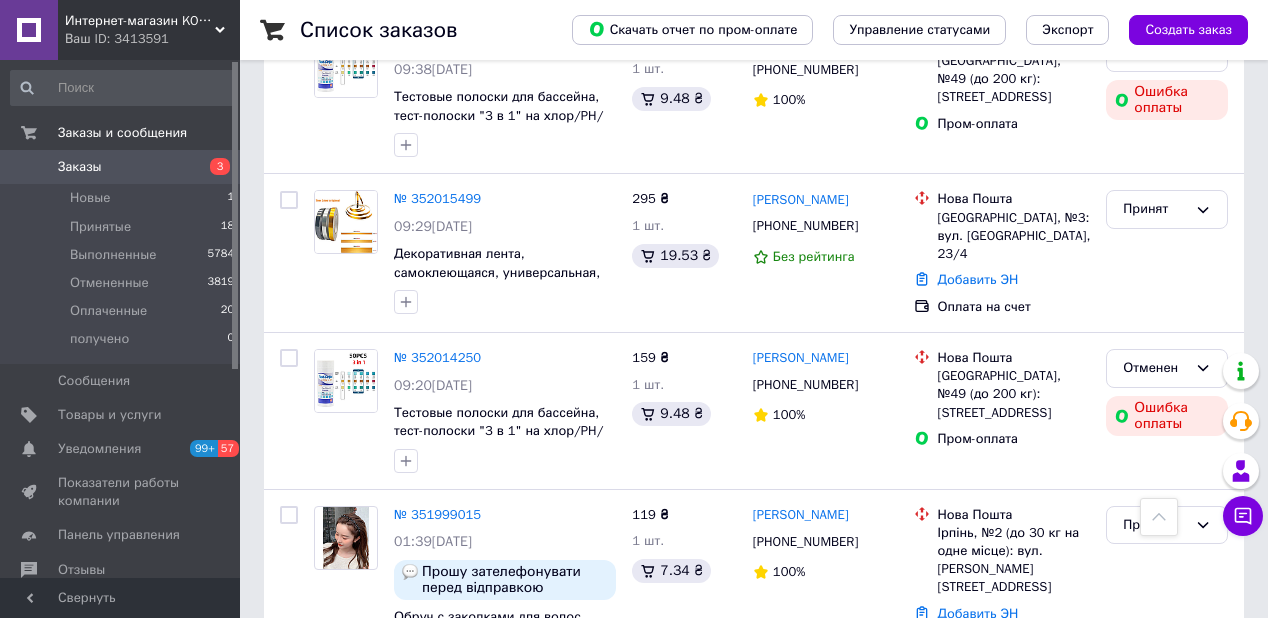 scroll, scrollTop: 960, scrollLeft: 0, axis: vertical 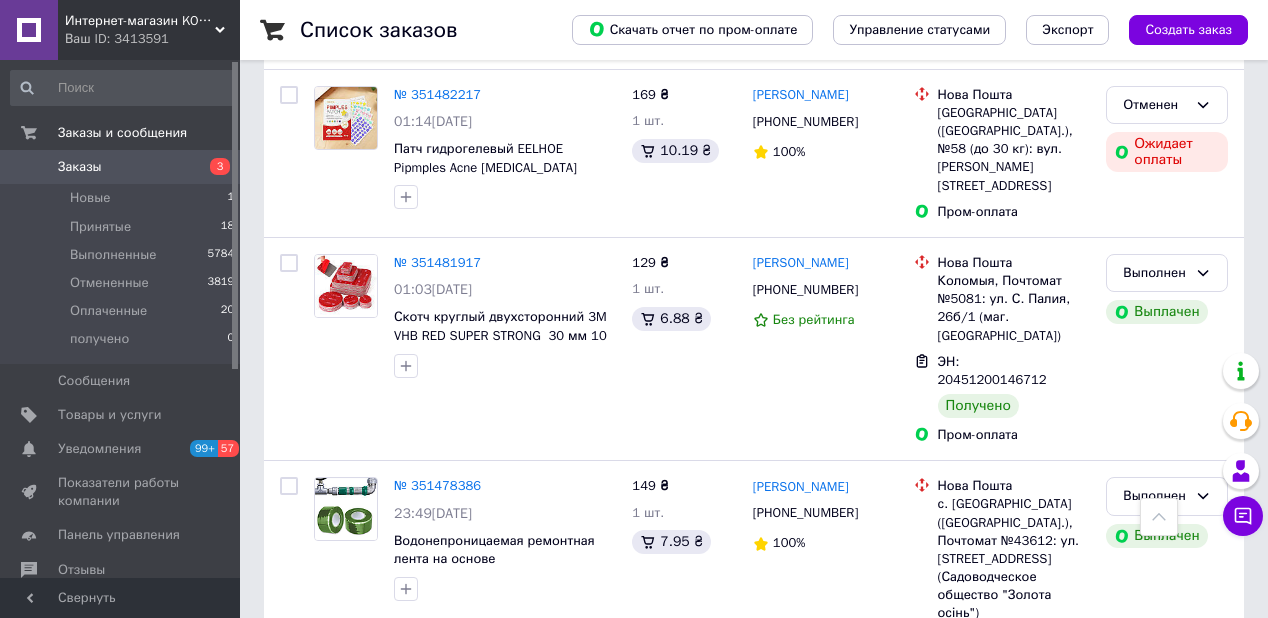 click 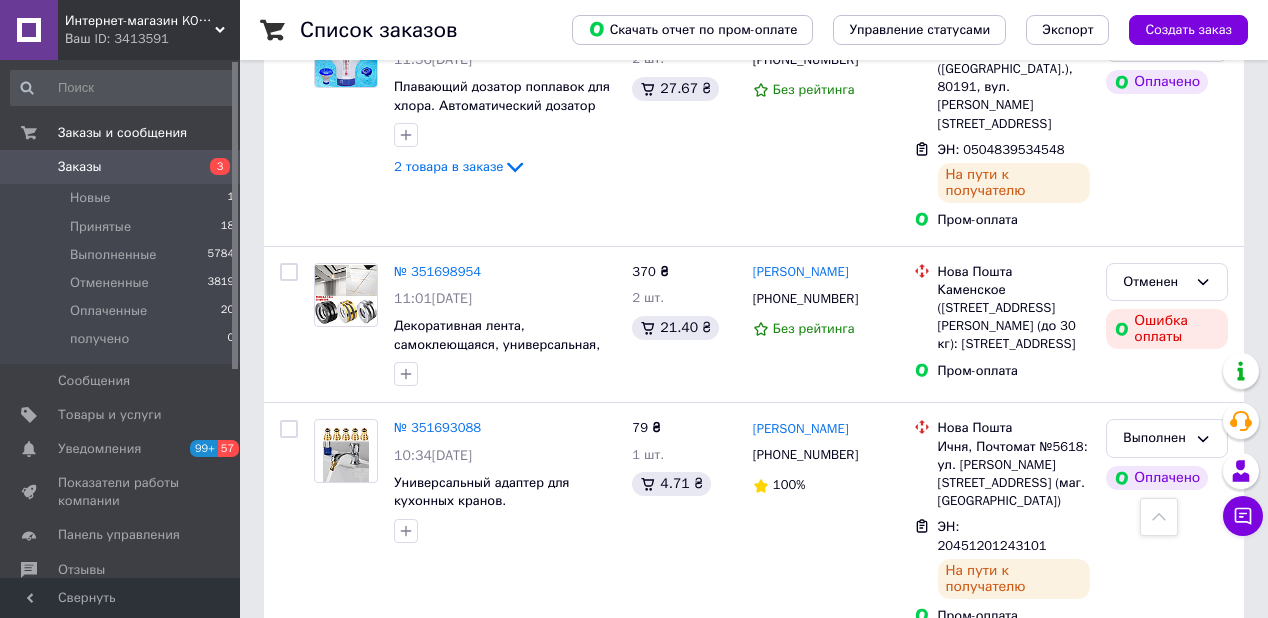 scroll, scrollTop: 10960, scrollLeft: 0, axis: vertical 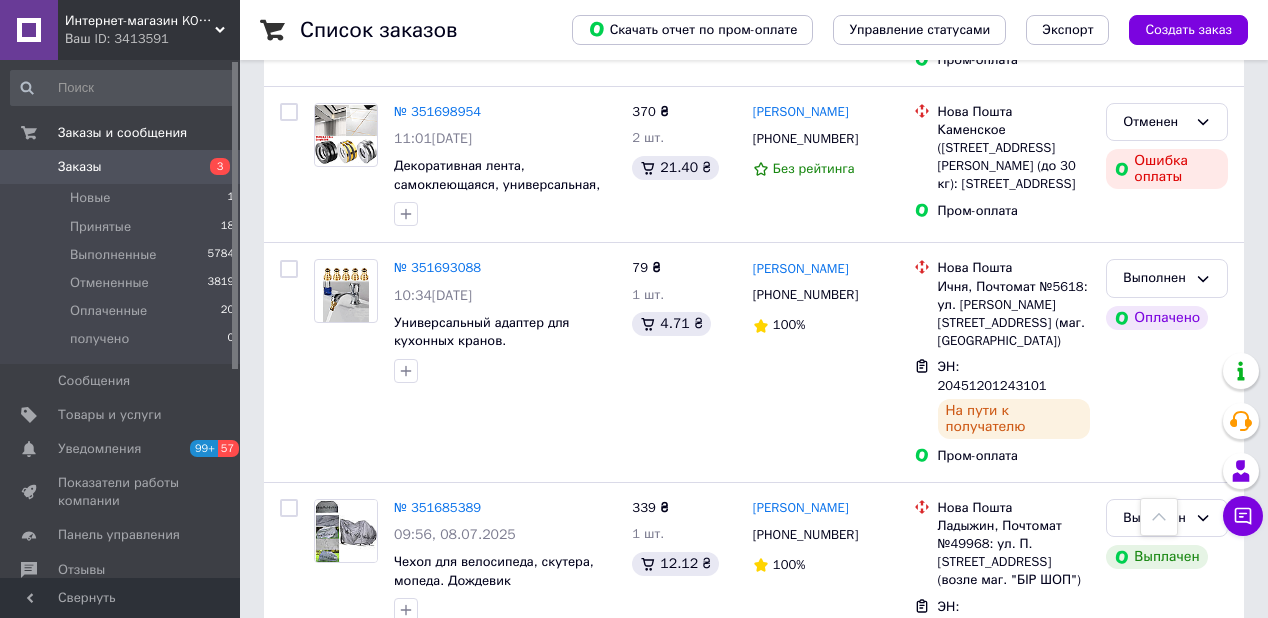 click on "№ 351625564" at bounding box center [437, 1371] 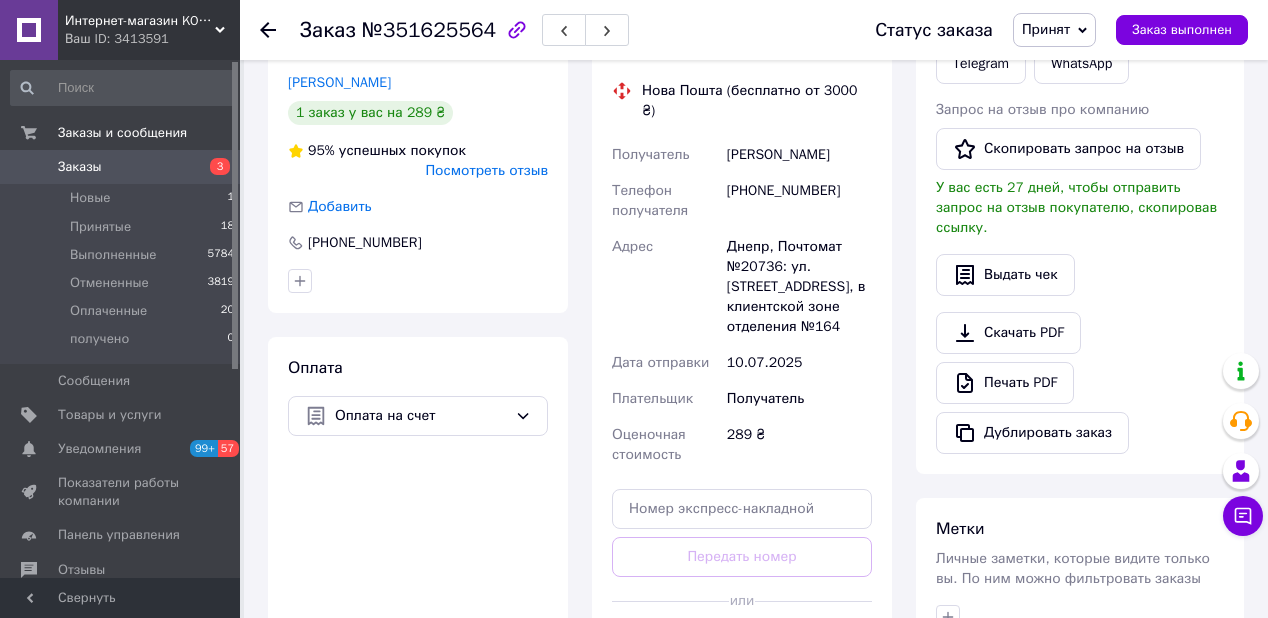 scroll, scrollTop: 93, scrollLeft: 0, axis: vertical 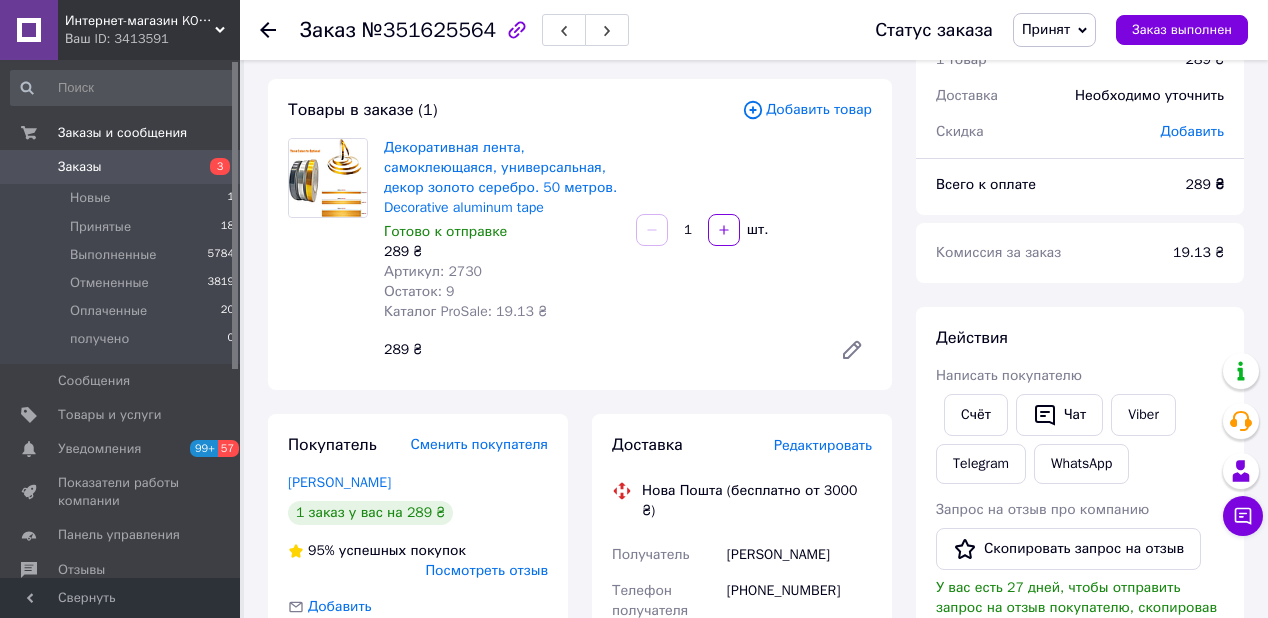 click 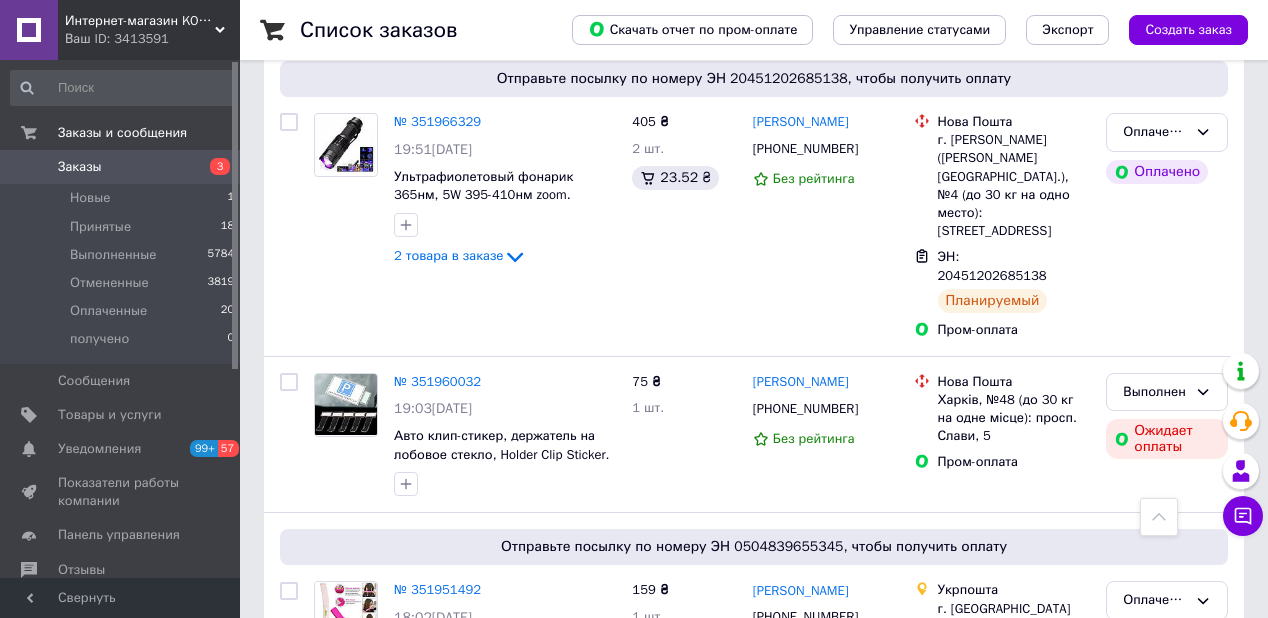 scroll, scrollTop: 2080, scrollLeft: 0, axis: vertical 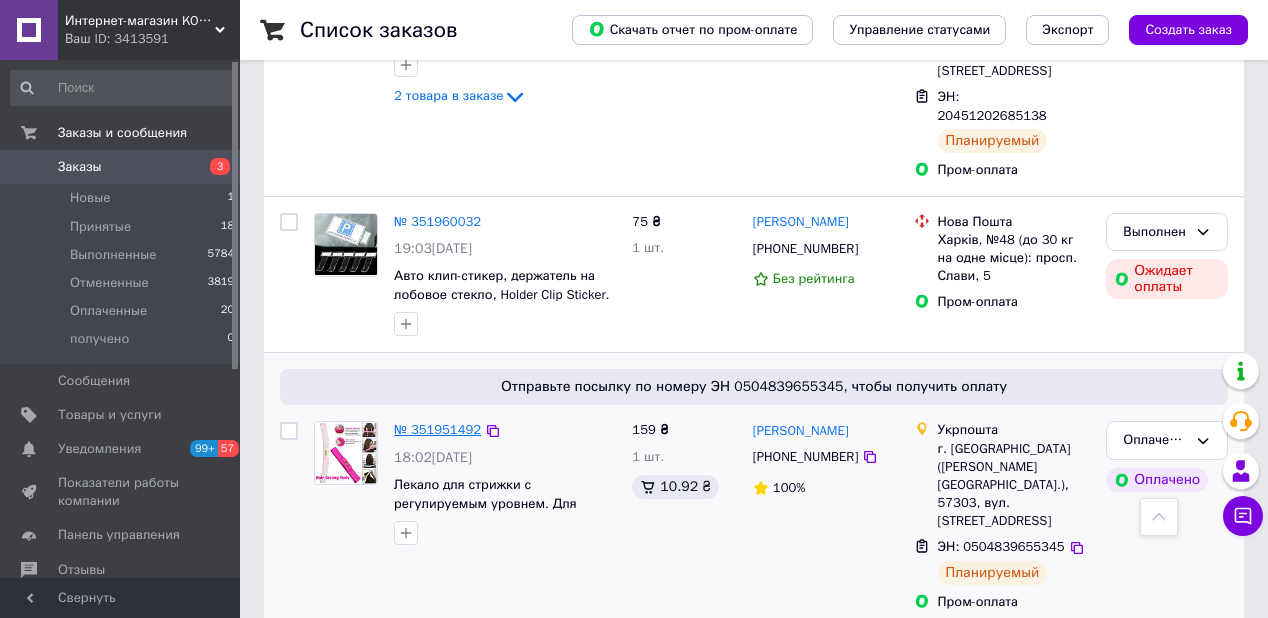 click on "№ 351951492" at bounding box center [437, 429] 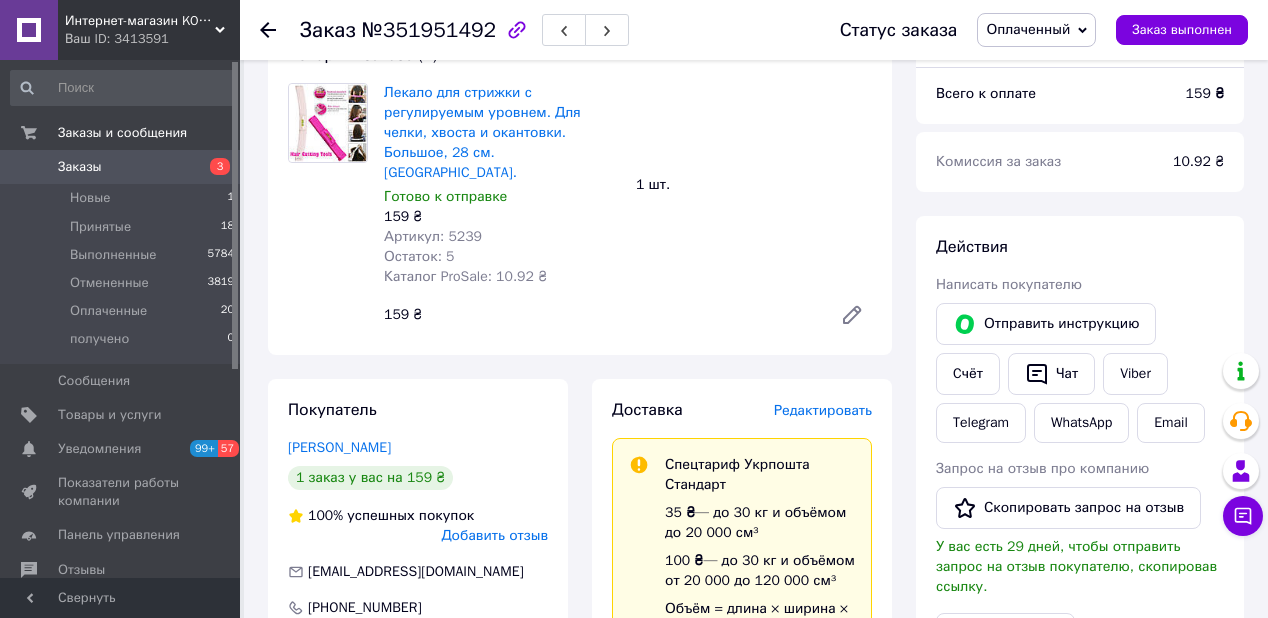 scroll, scrollTop: 630, scrollLeft: 0, axis: vertical 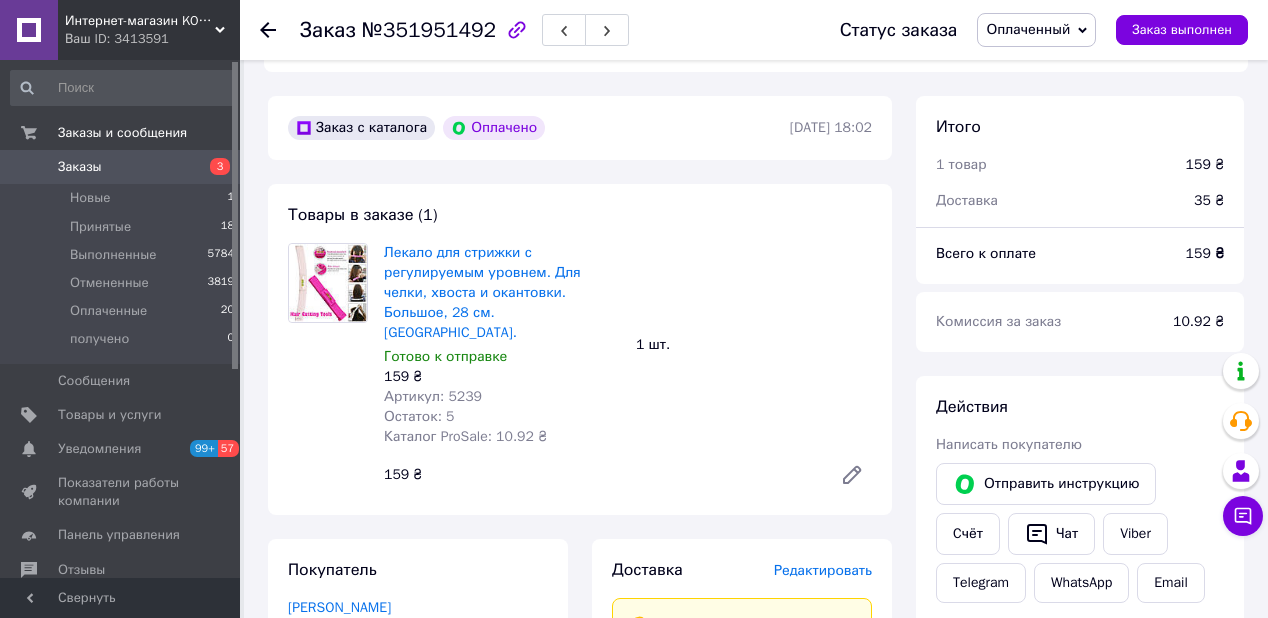 click on "Готово к отправке" at bounding box center (502, 357) 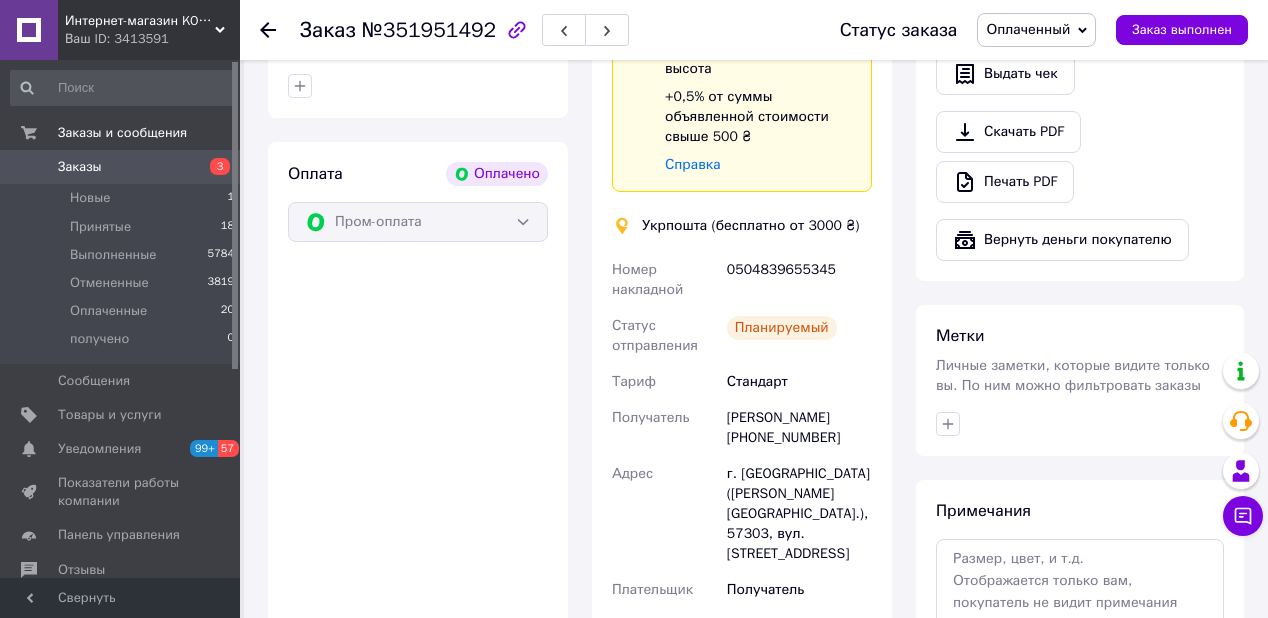scroll, scrollTop: 1030, scrollLeft: 0, axis: vertical 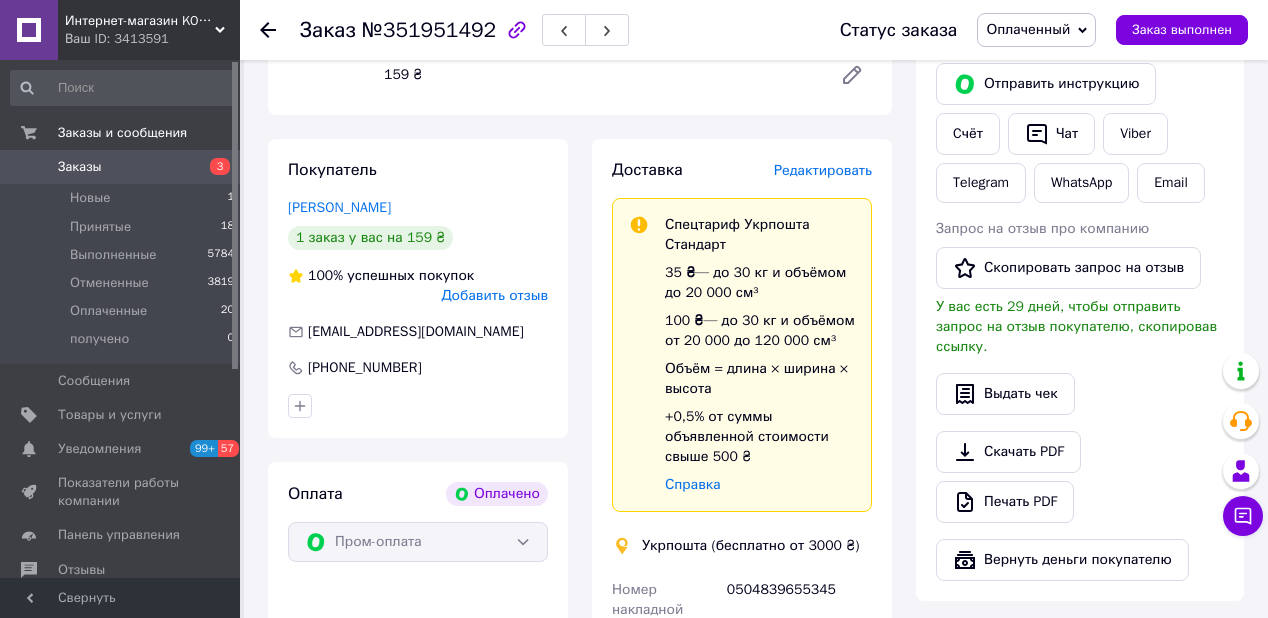 click 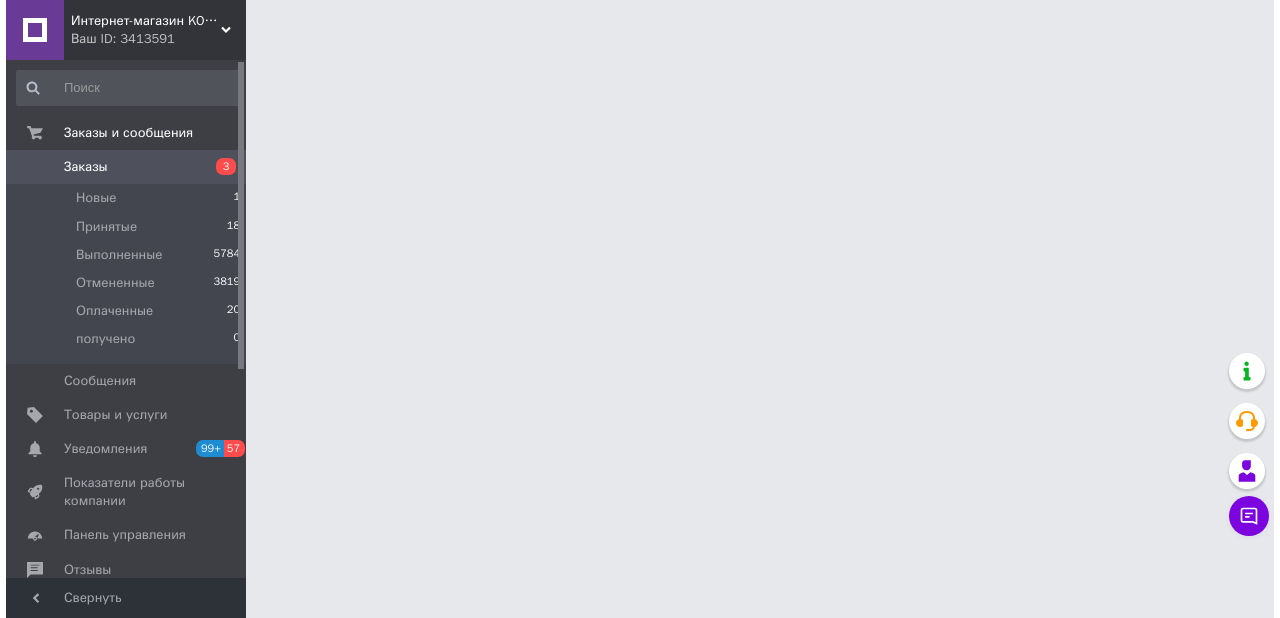 scroll, scrollTop: 0, scrollLeft: 0, axis: both 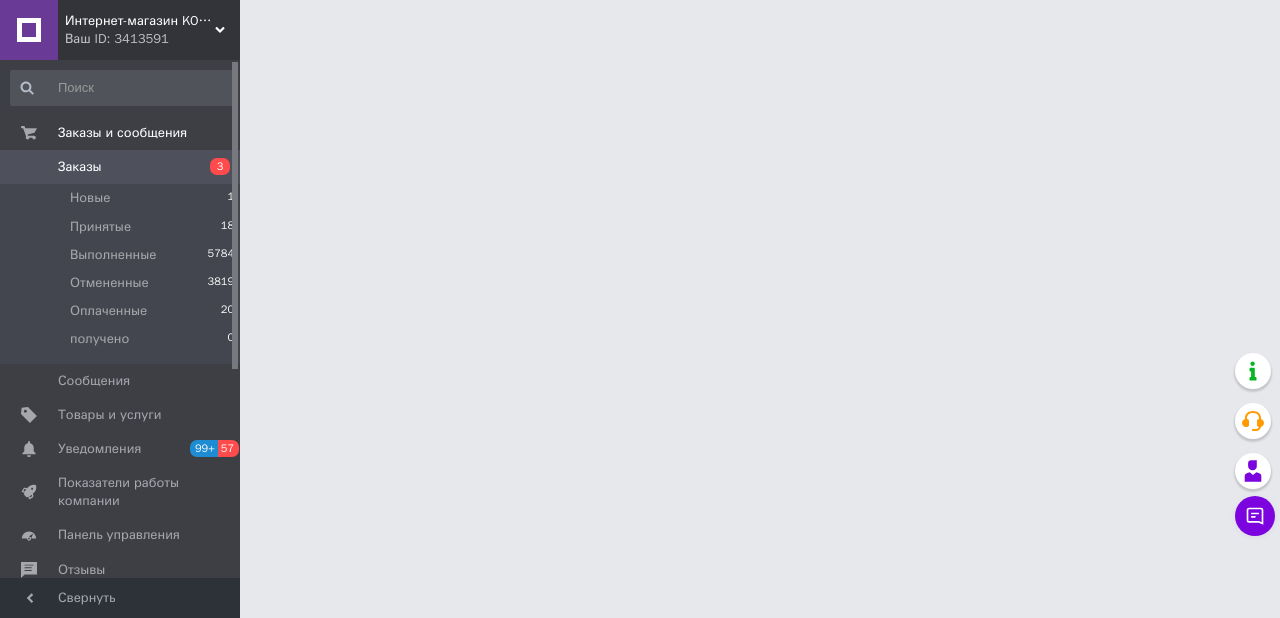 click on "3" at bounding box center [212, 167] 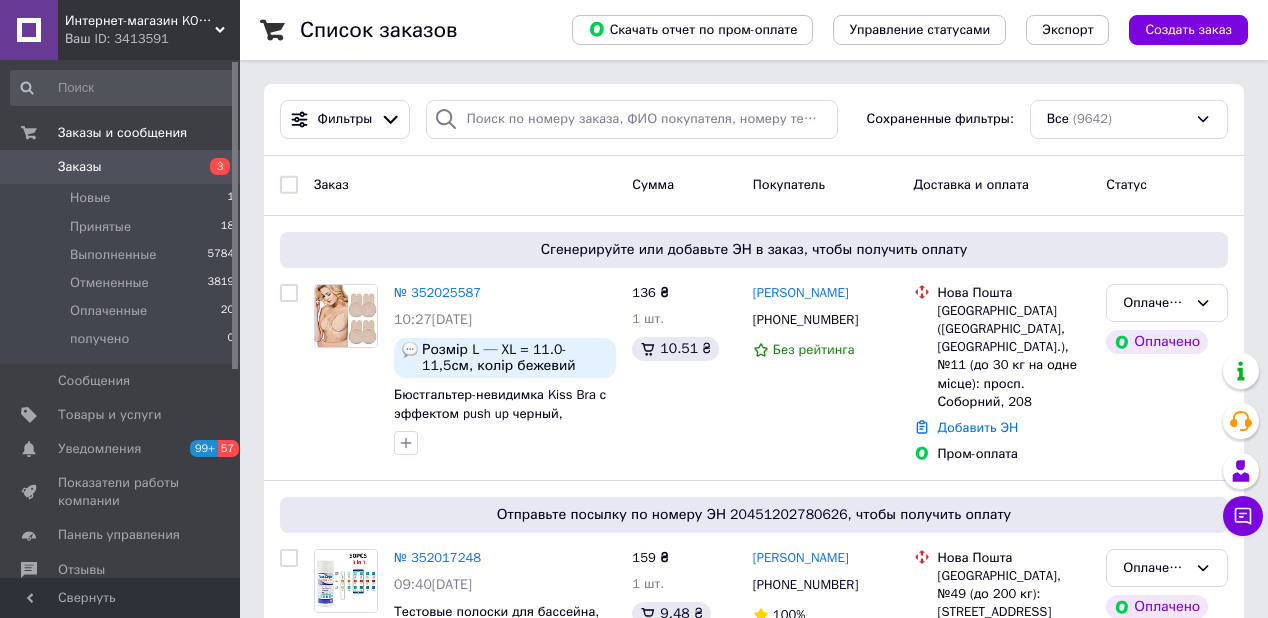scroll, scrollTop: 160, scrollLeft: 0, axis: vertical 